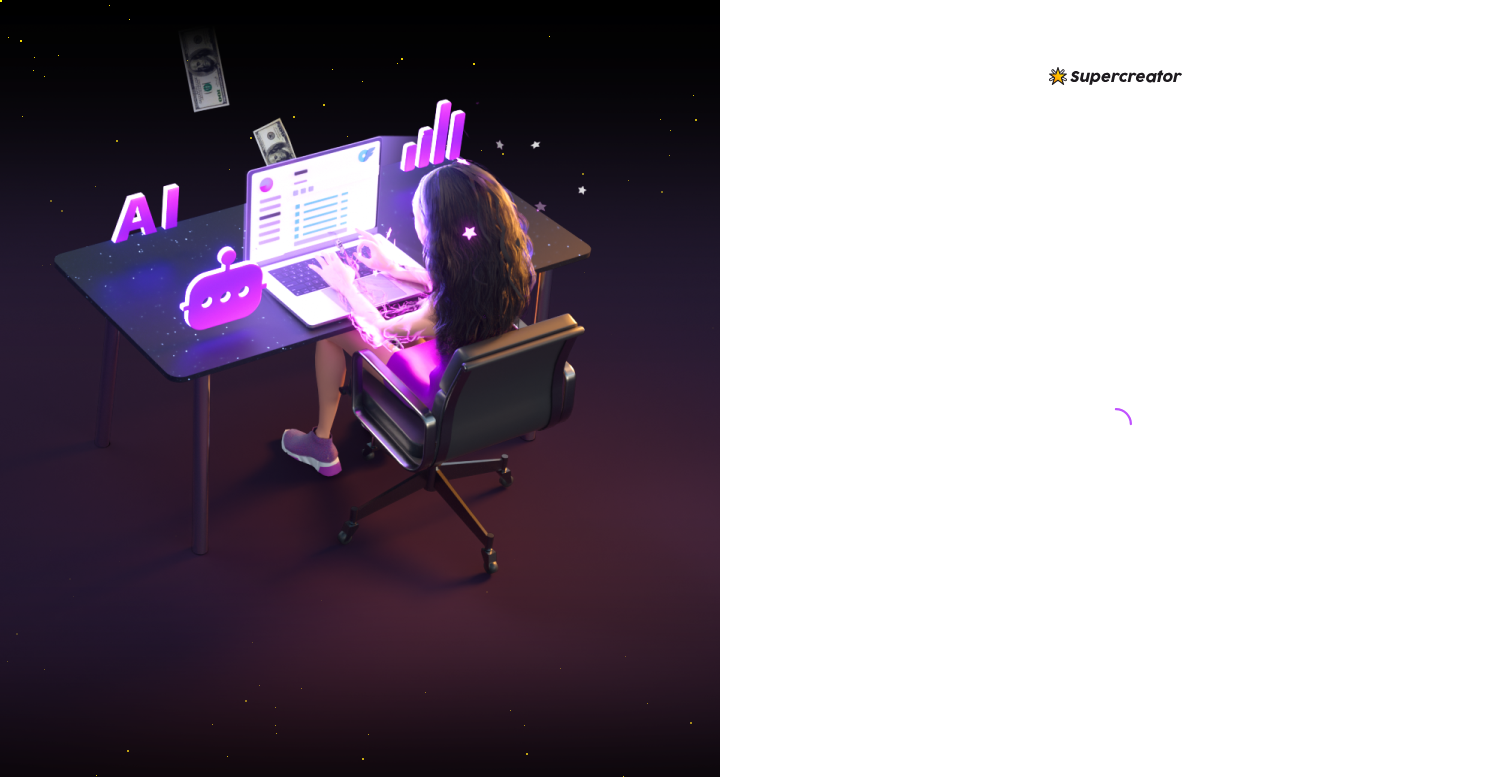 scroll, scrollTop: 0, scrollLeft: 0, axis: both 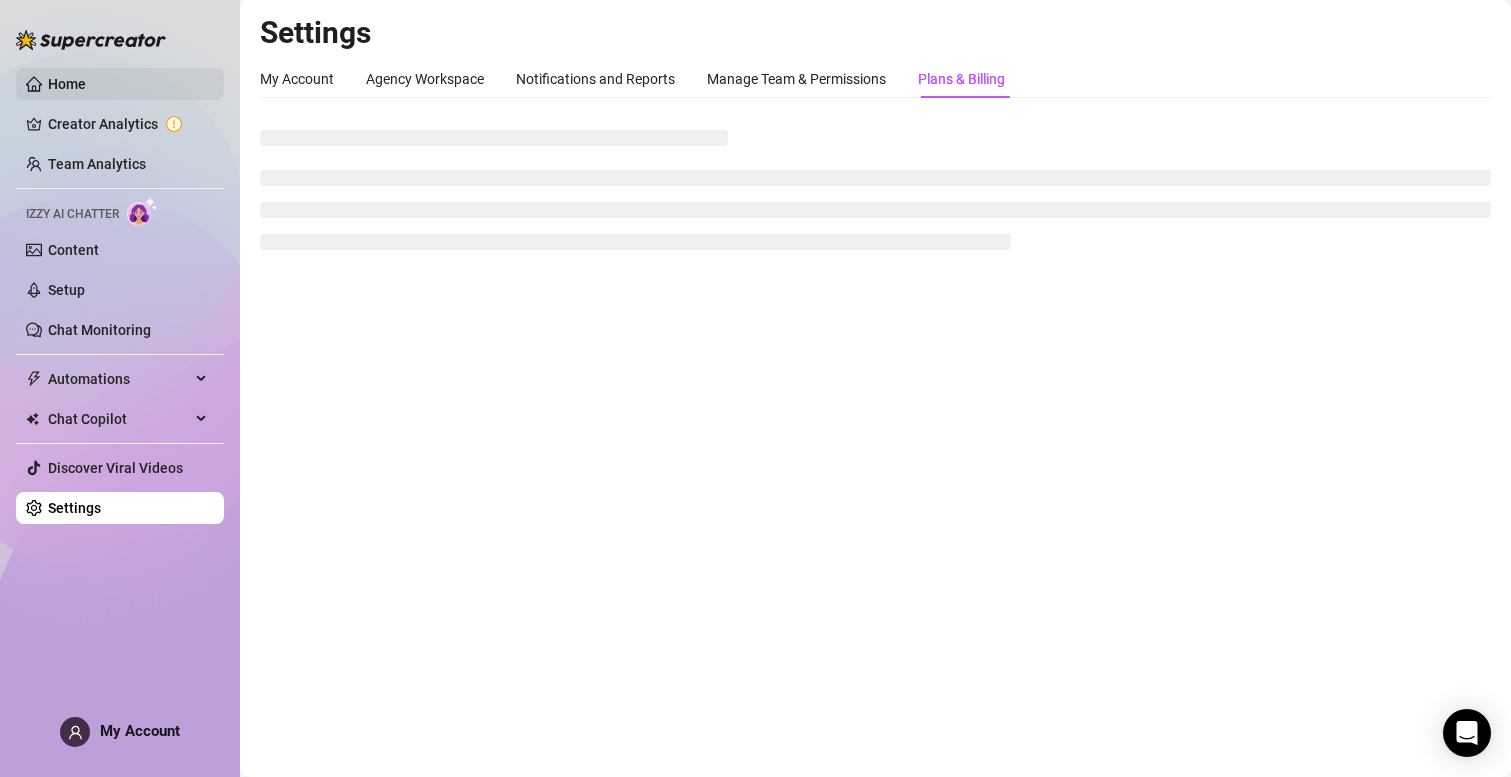 click on "Home" at bounding box center [67, 84] 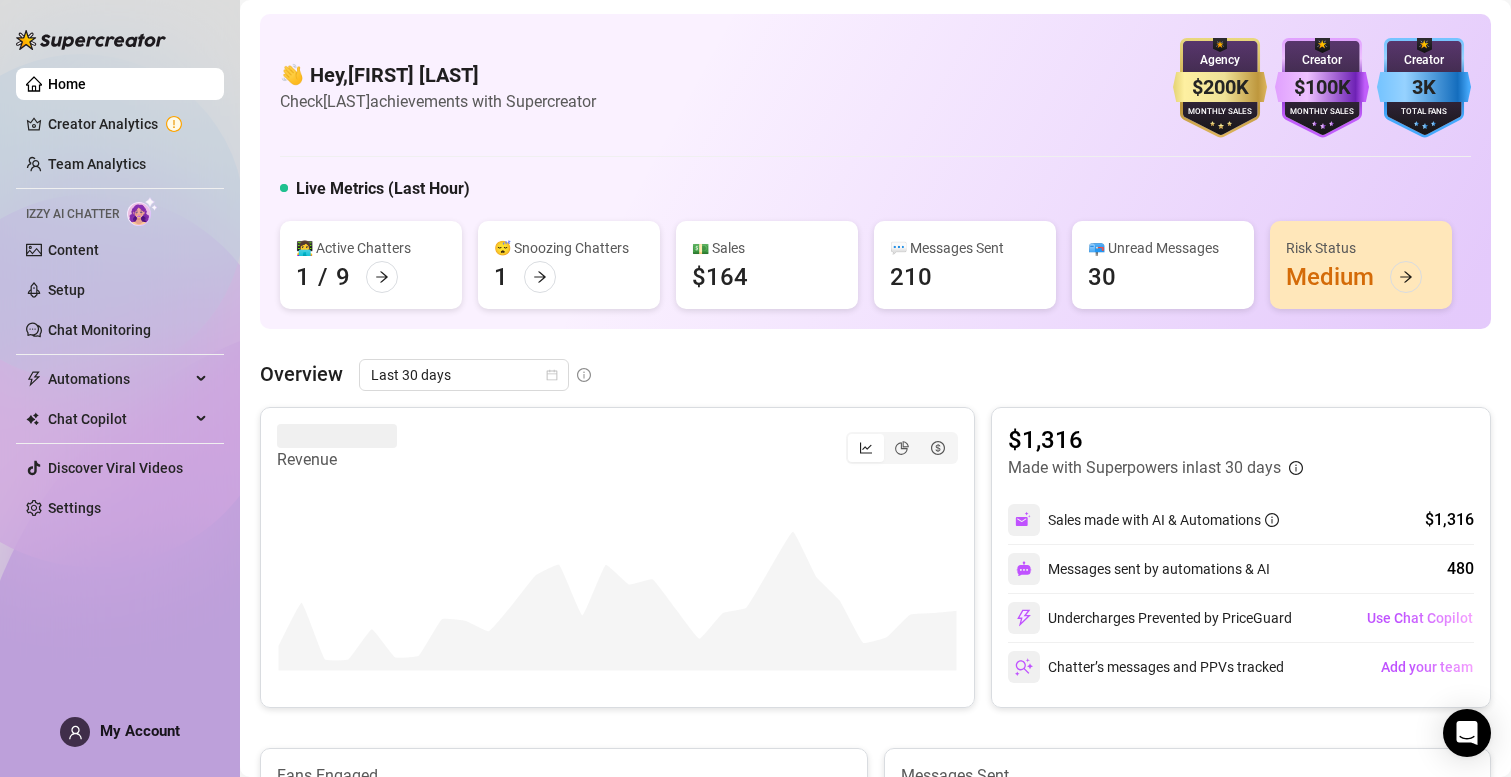 scroll, scrollTop: 154, scrollLeft: 0, axis: vertical 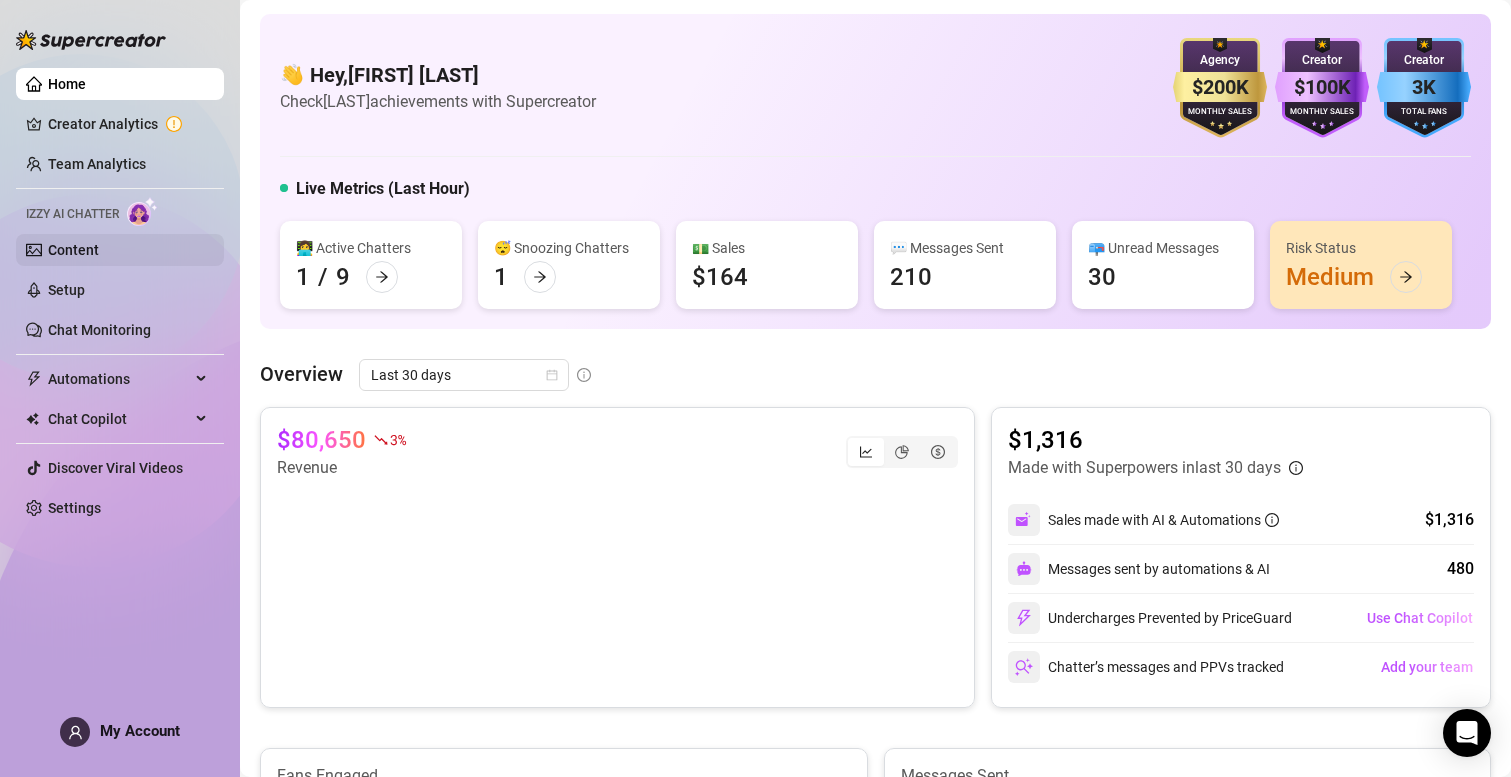 click on "Content" at bounding box center [73, 250] 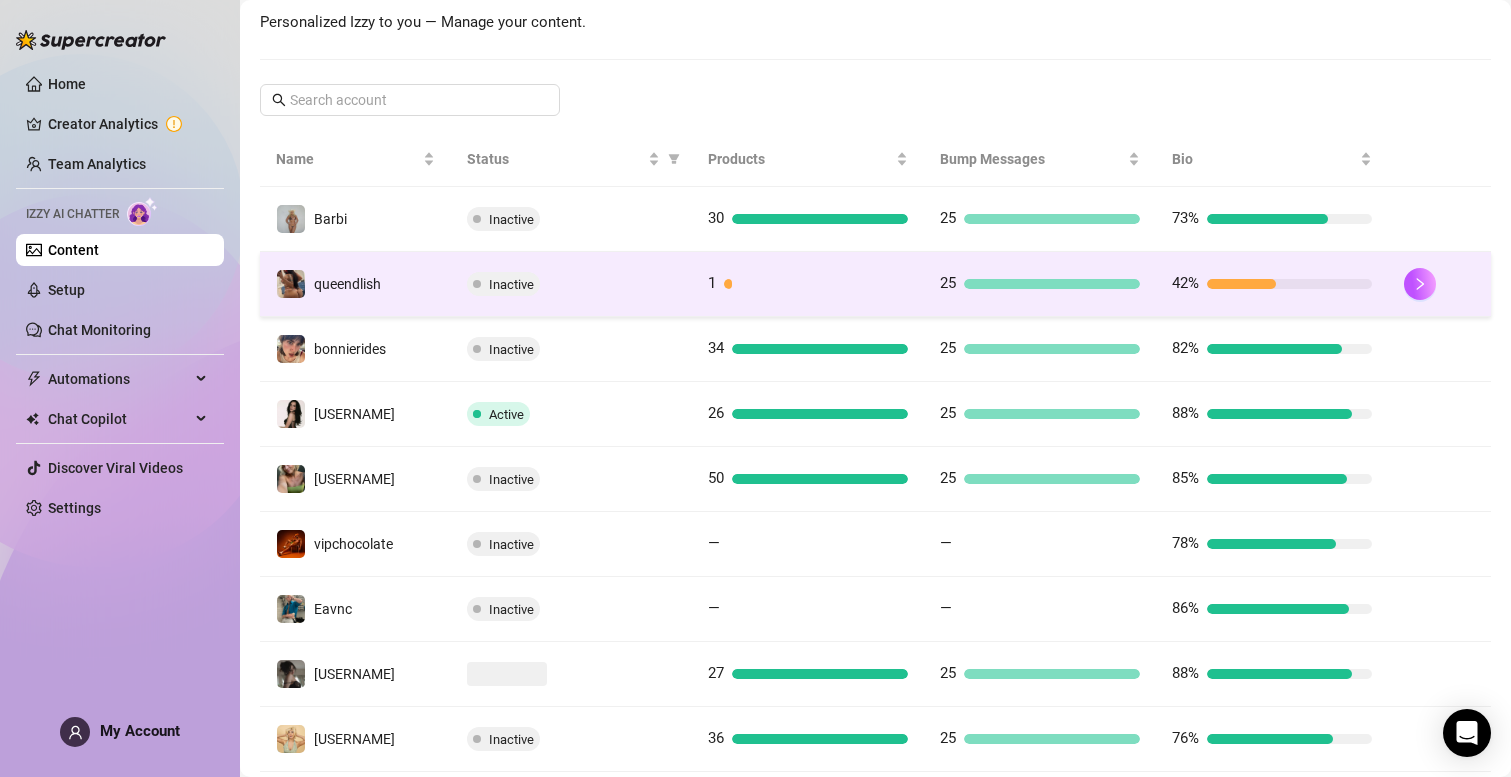 scroll, scrollTop: 462, scrollLeft: 0, axis: vertical 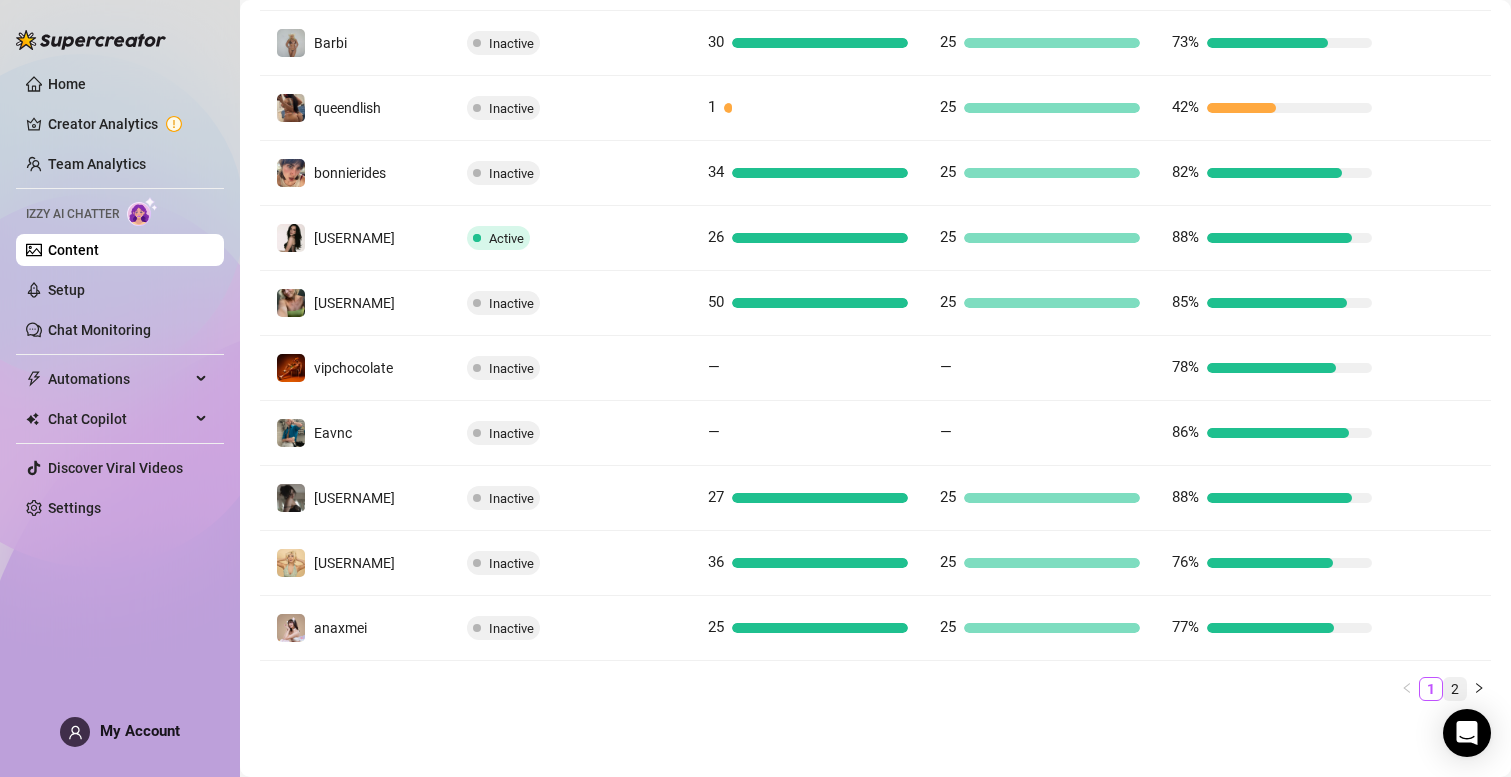 click on "2" at bounding box center (1455, 689) 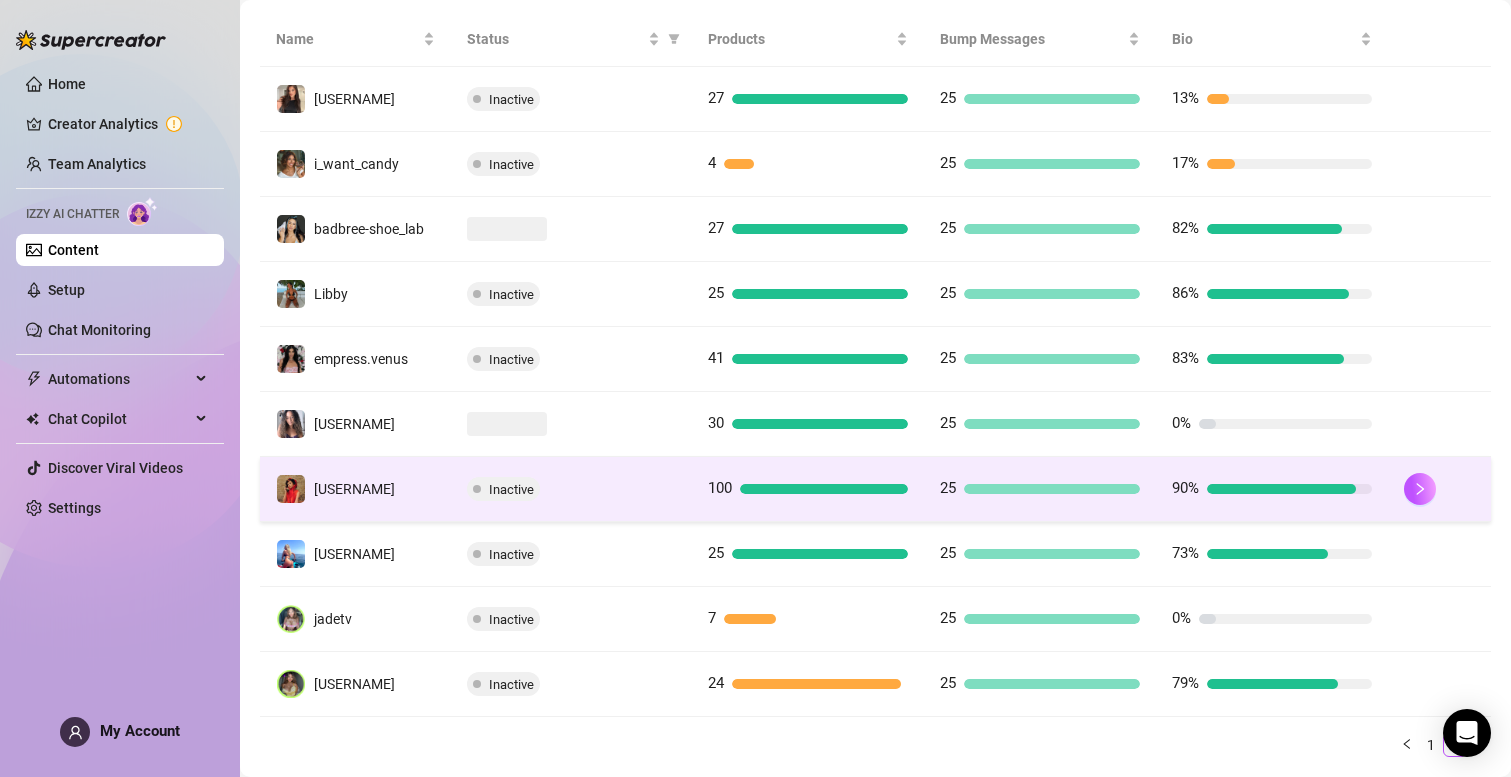 scroll, scrollTop: 343, scrollLeft: 0, axis: vertical 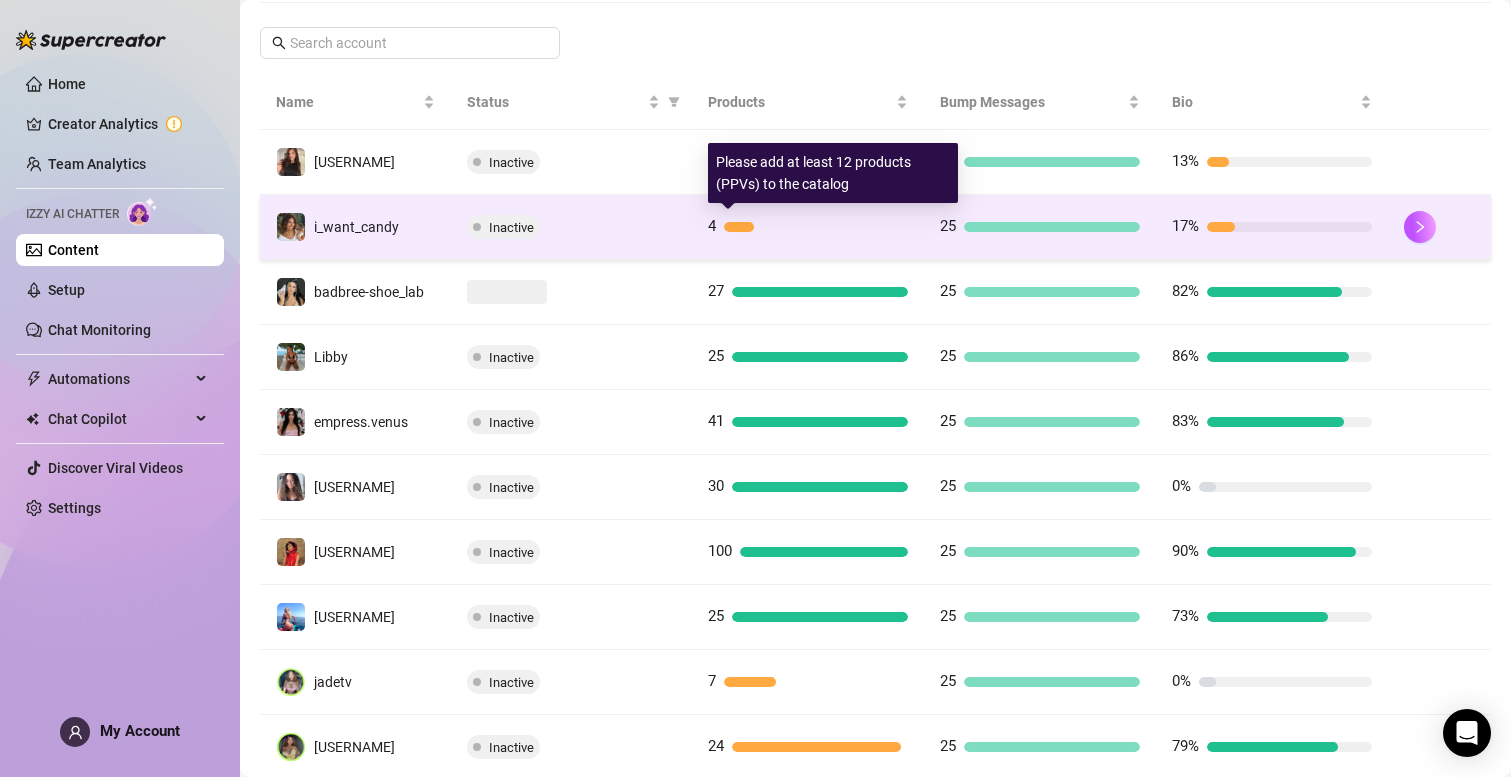 click at bounding box center (738, 227) 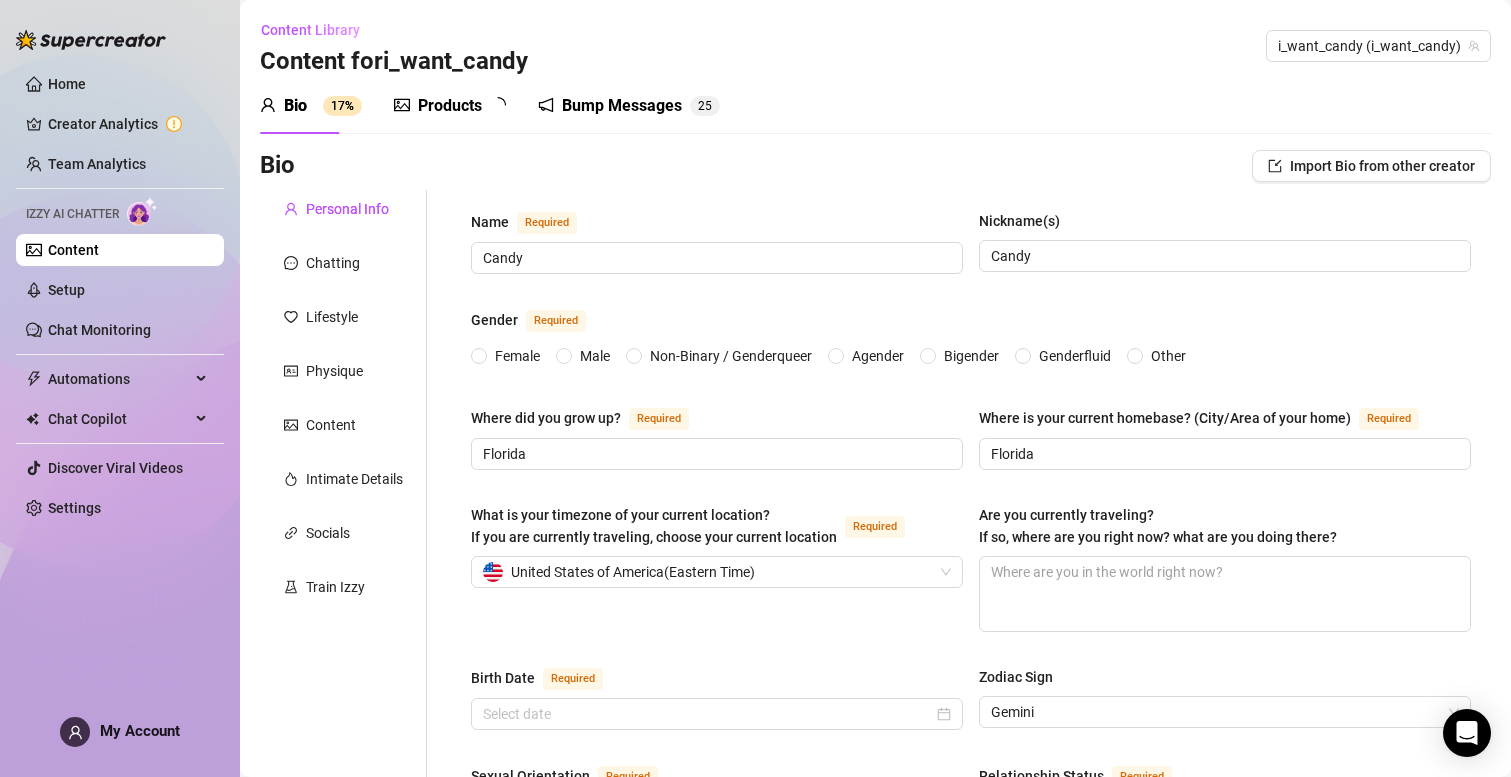 type 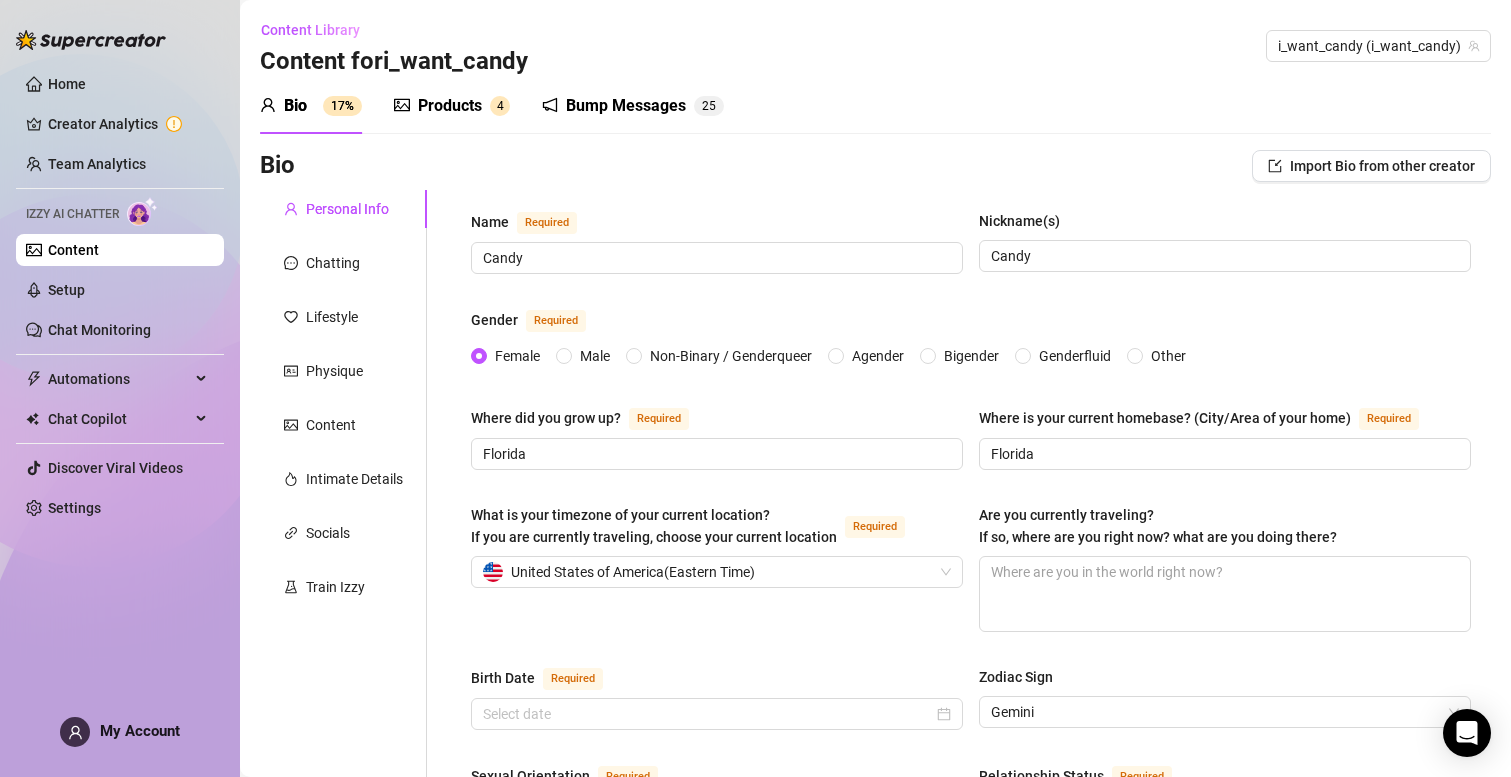 click on "Products" at bounding box center (450, 106) 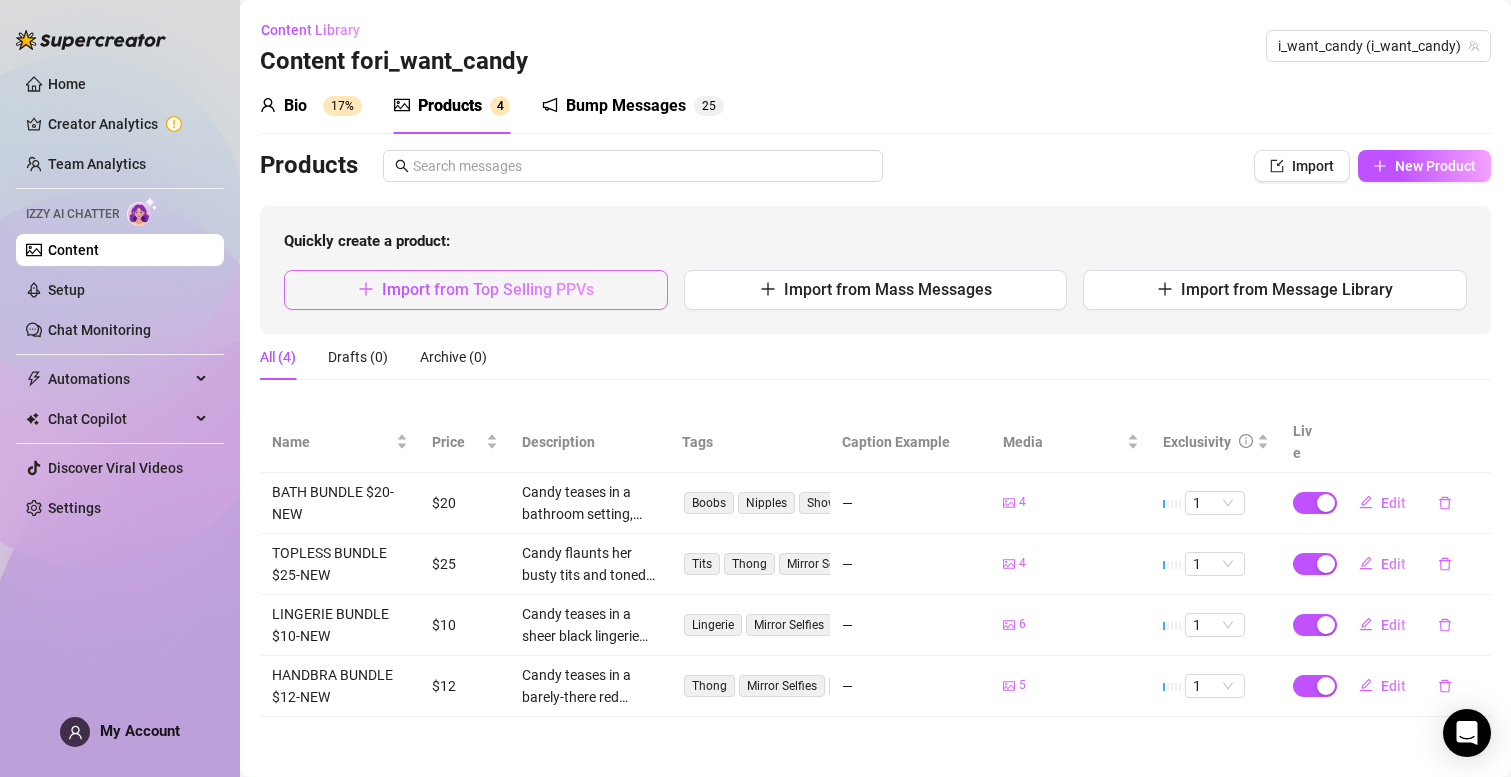 click on "Import from Top Selling PPVs" at bounding box center [488, 289] 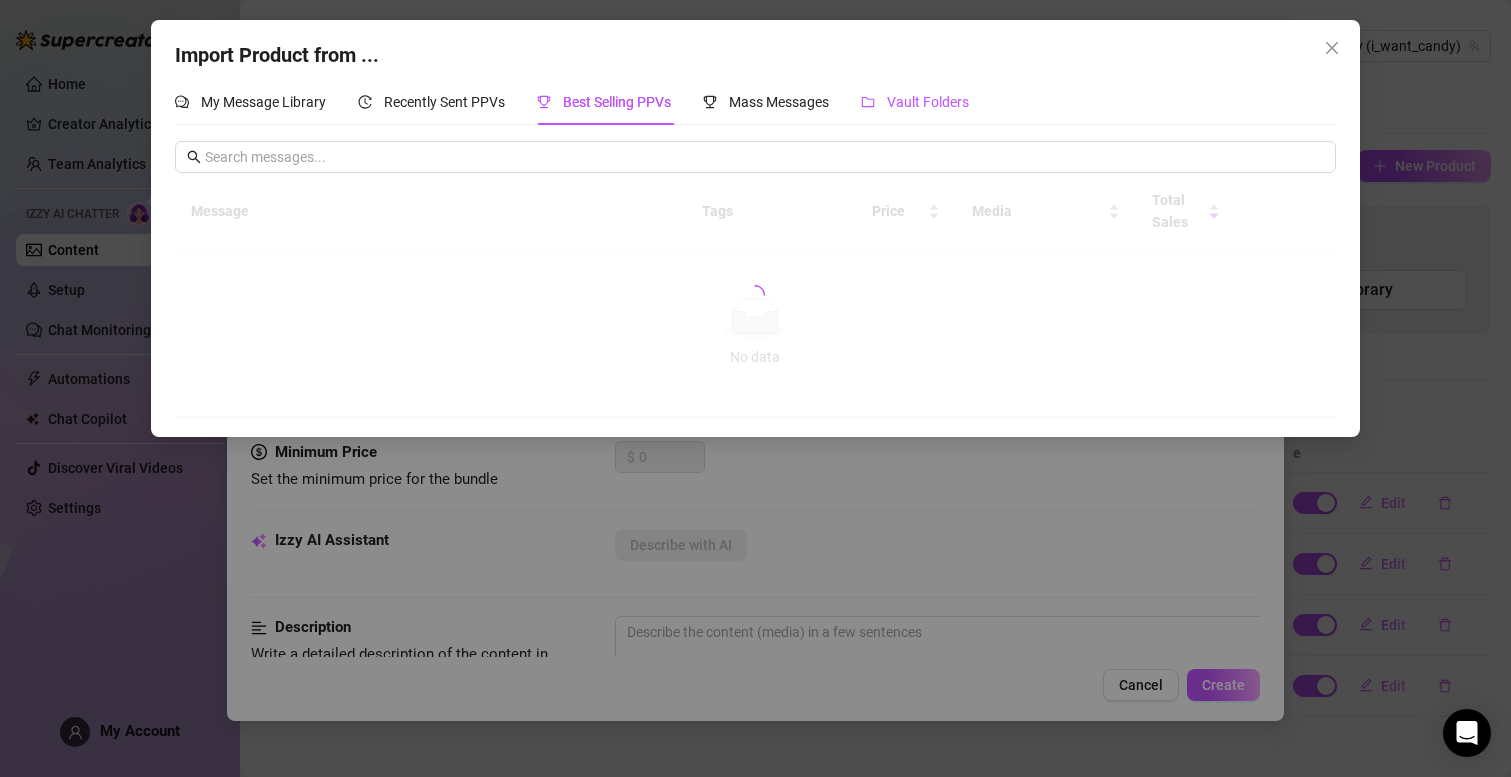 click on "Vault Folders" at bounding box center [915, 102] 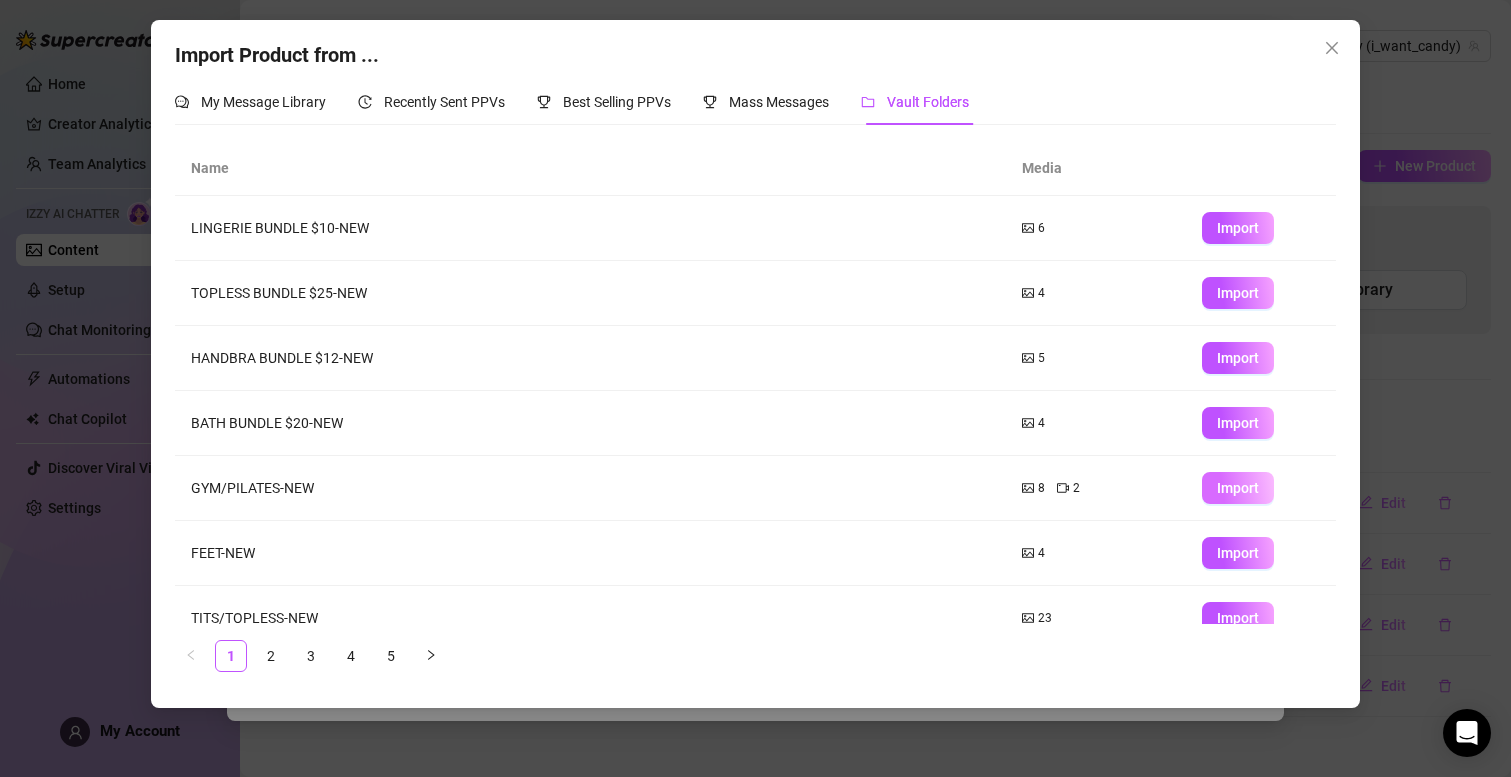 click on "Import" at bounding box center [1238, 488] 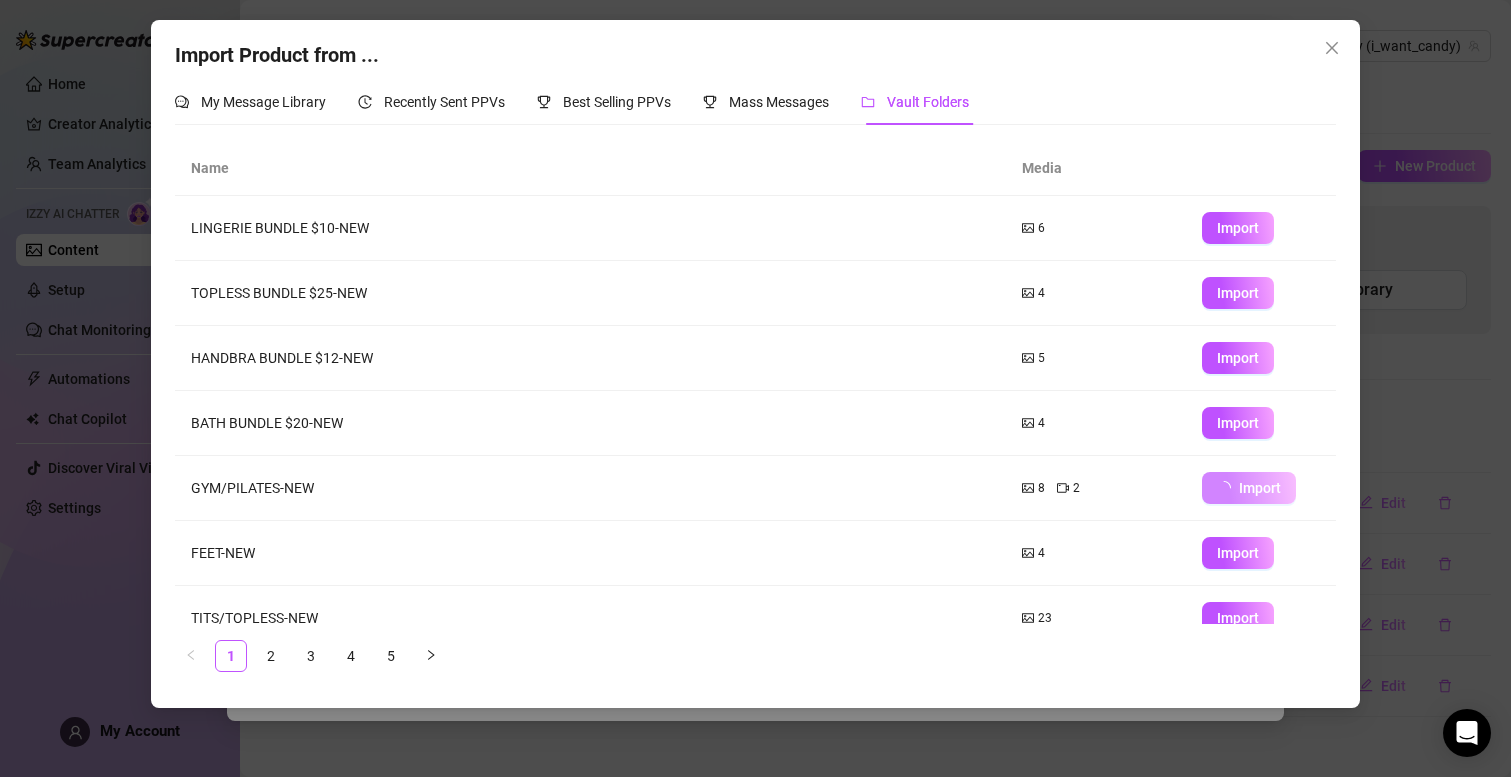 type on "Type your message here..." 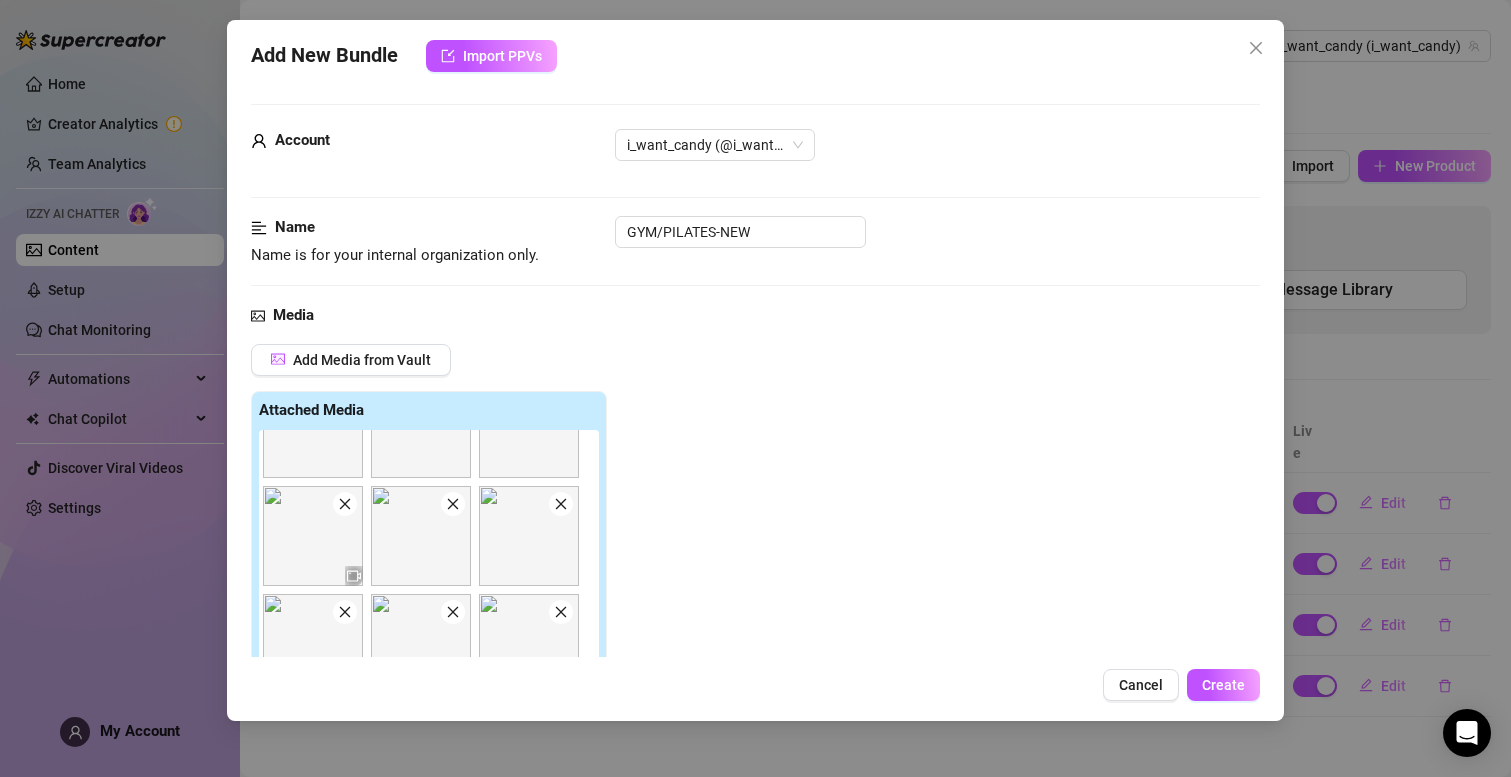 scroll, scrollTop: 0, scrollLeft: 0, axis: both 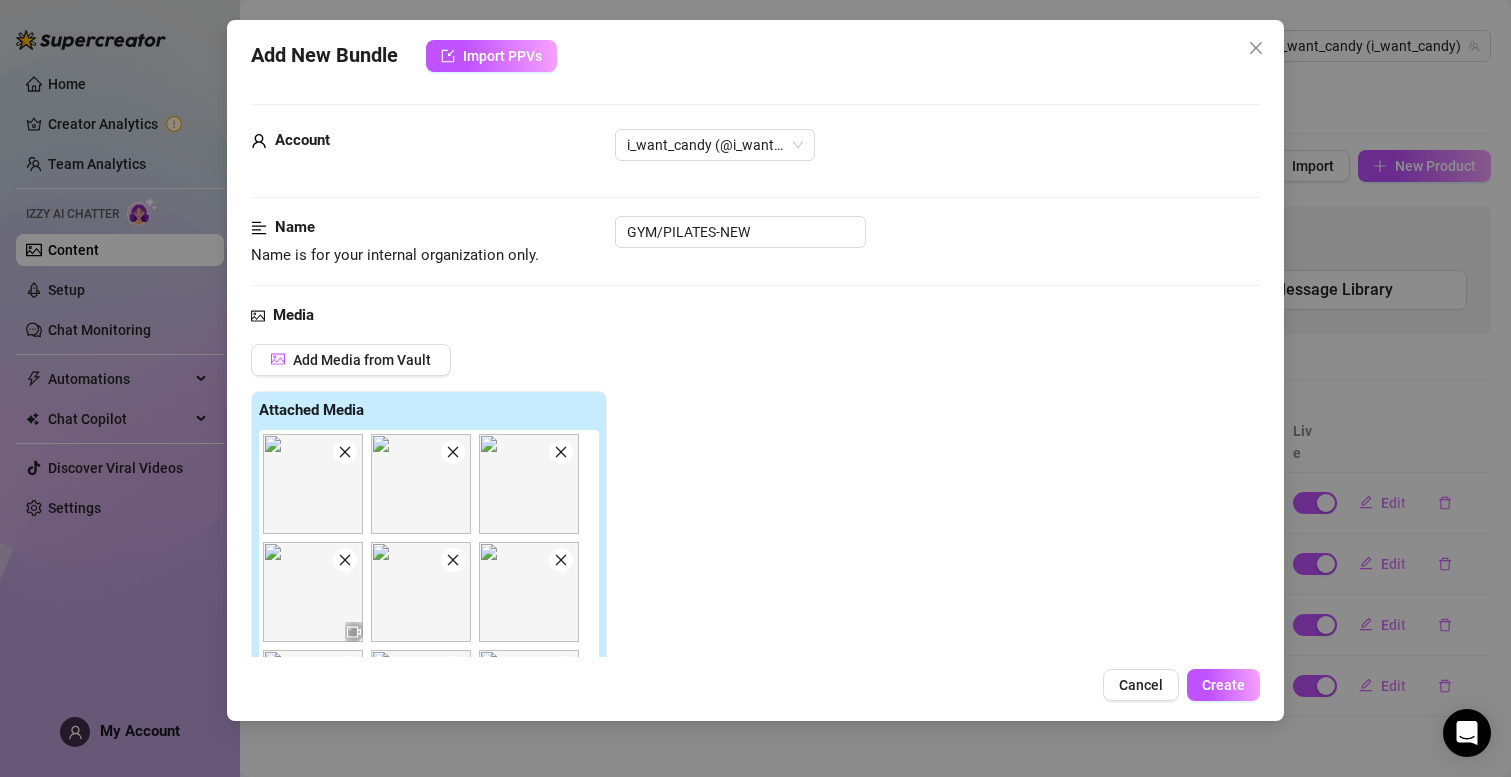click 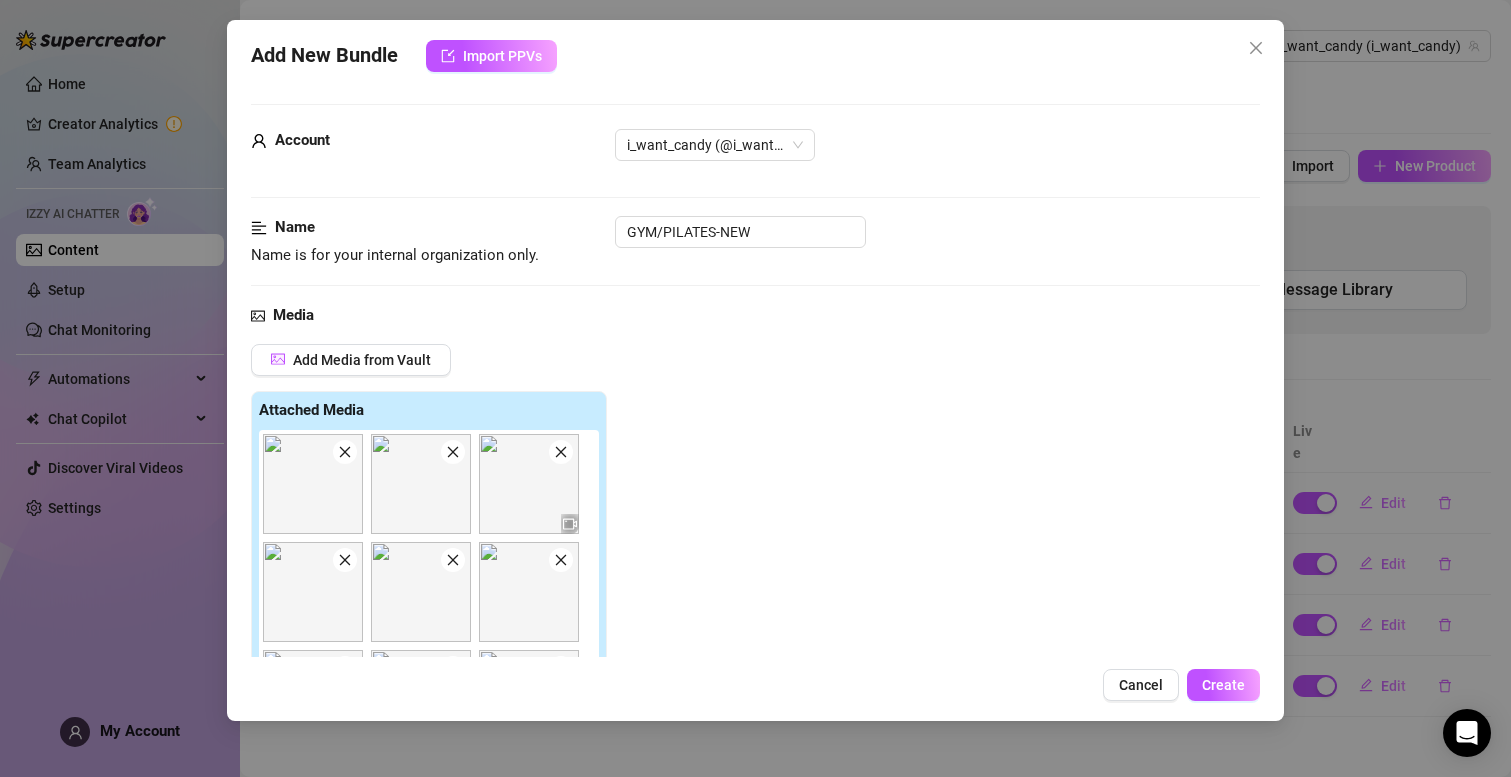 click 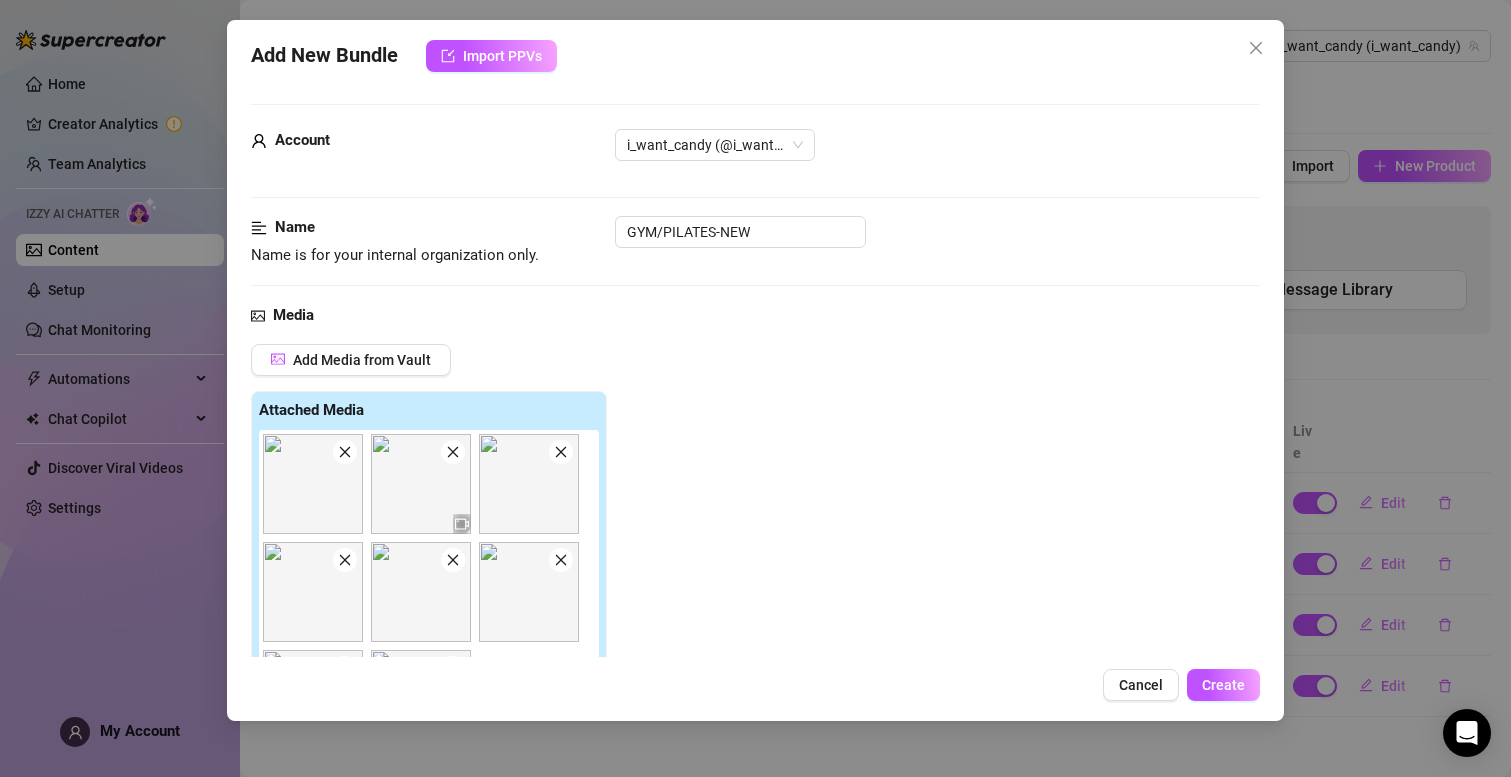 click 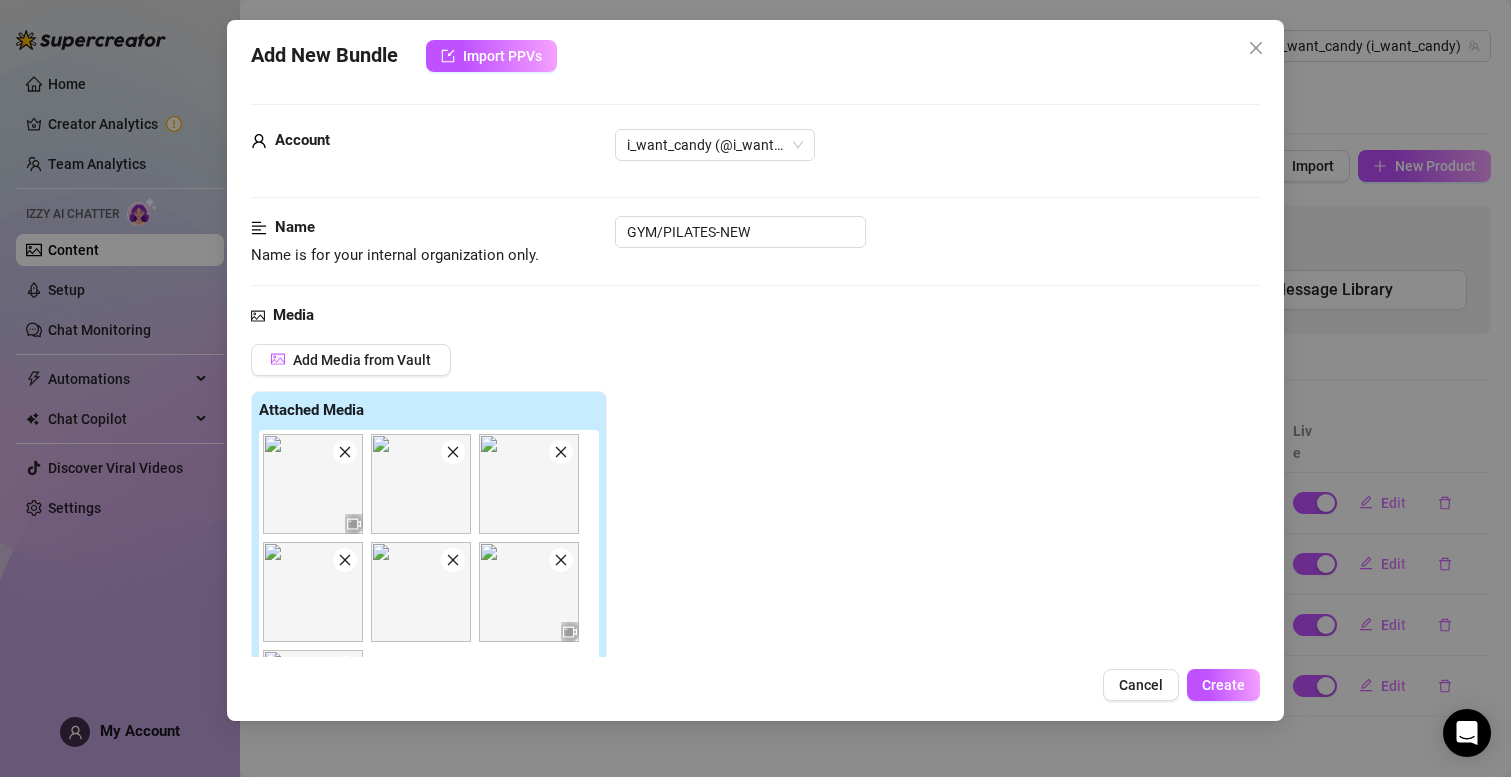 click 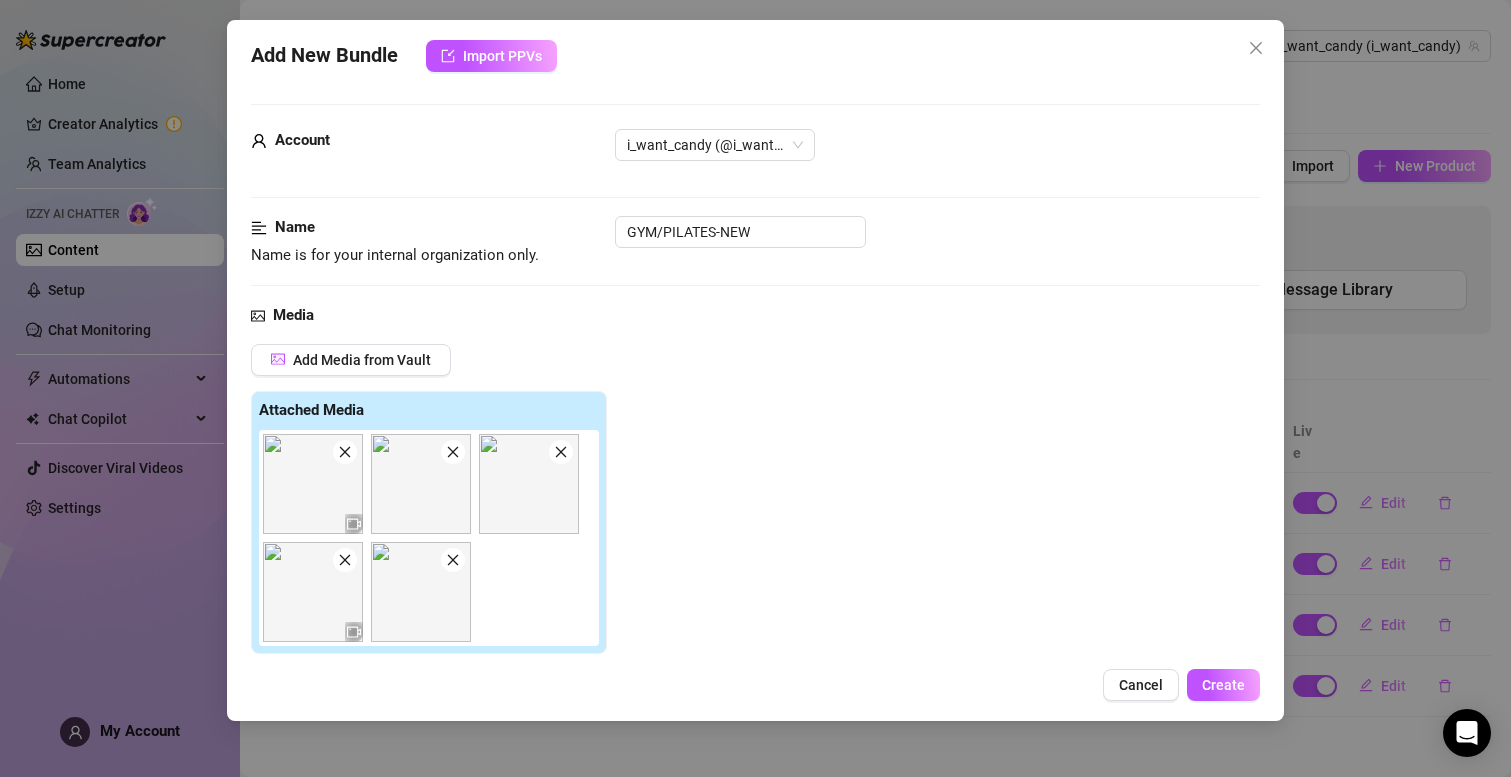 click 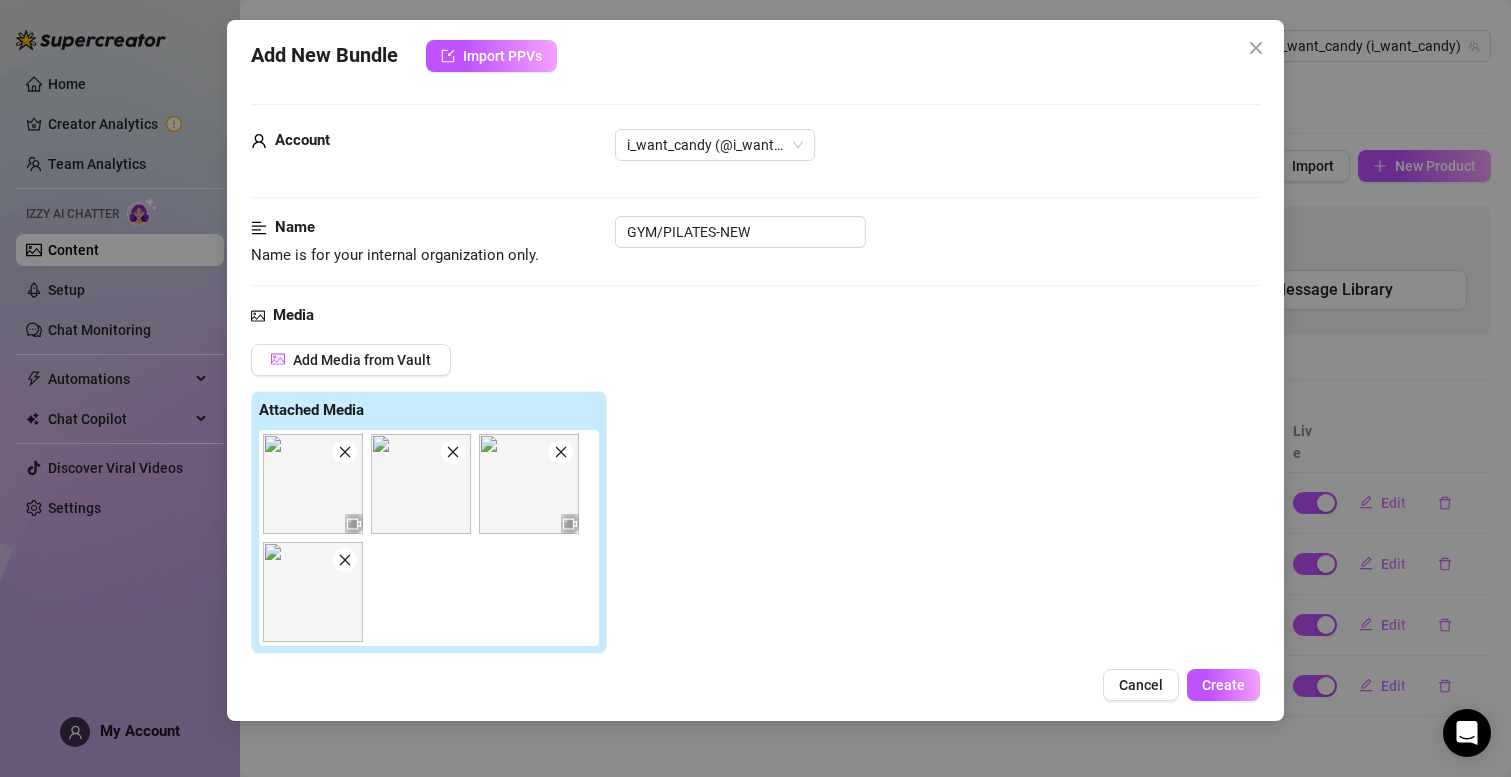 click 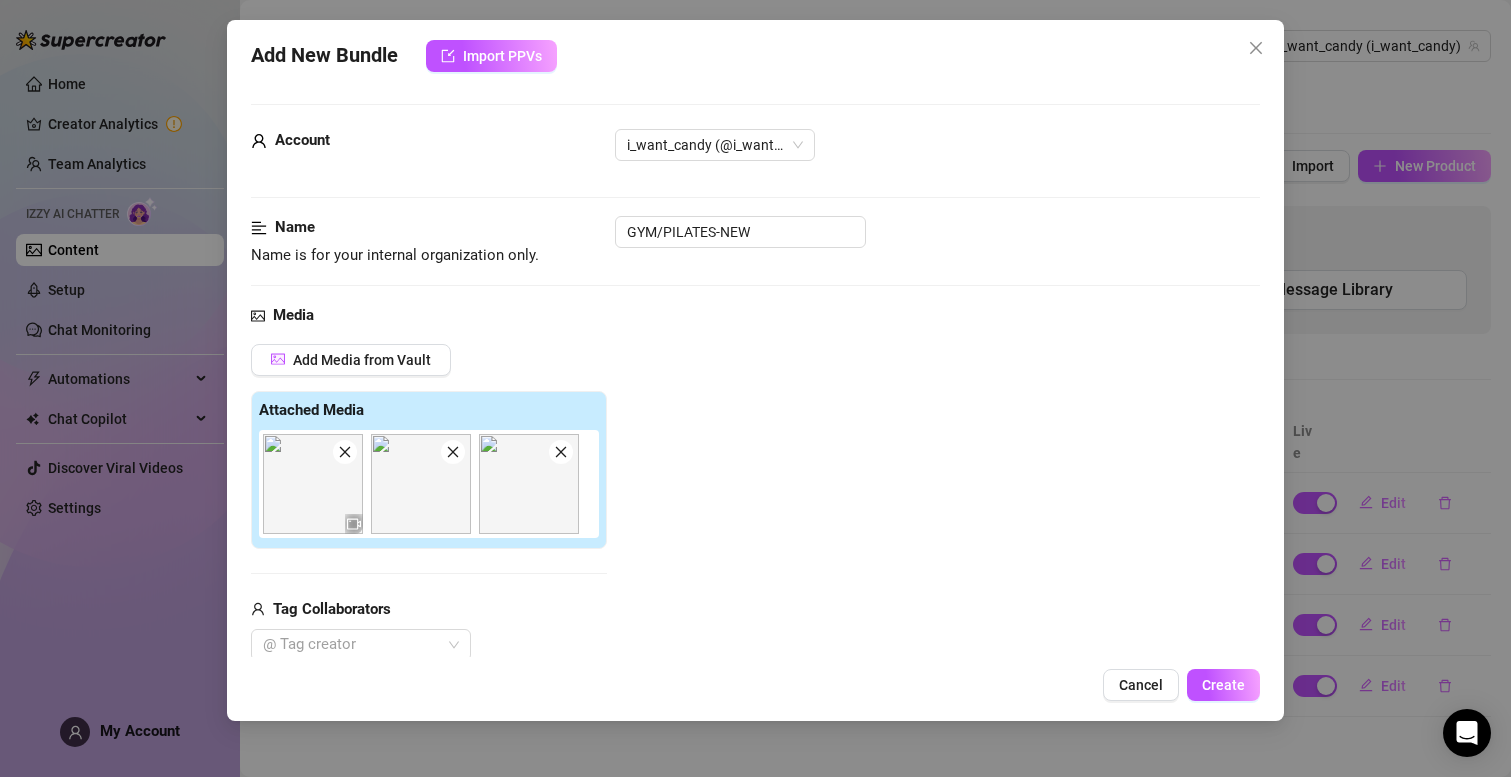 click 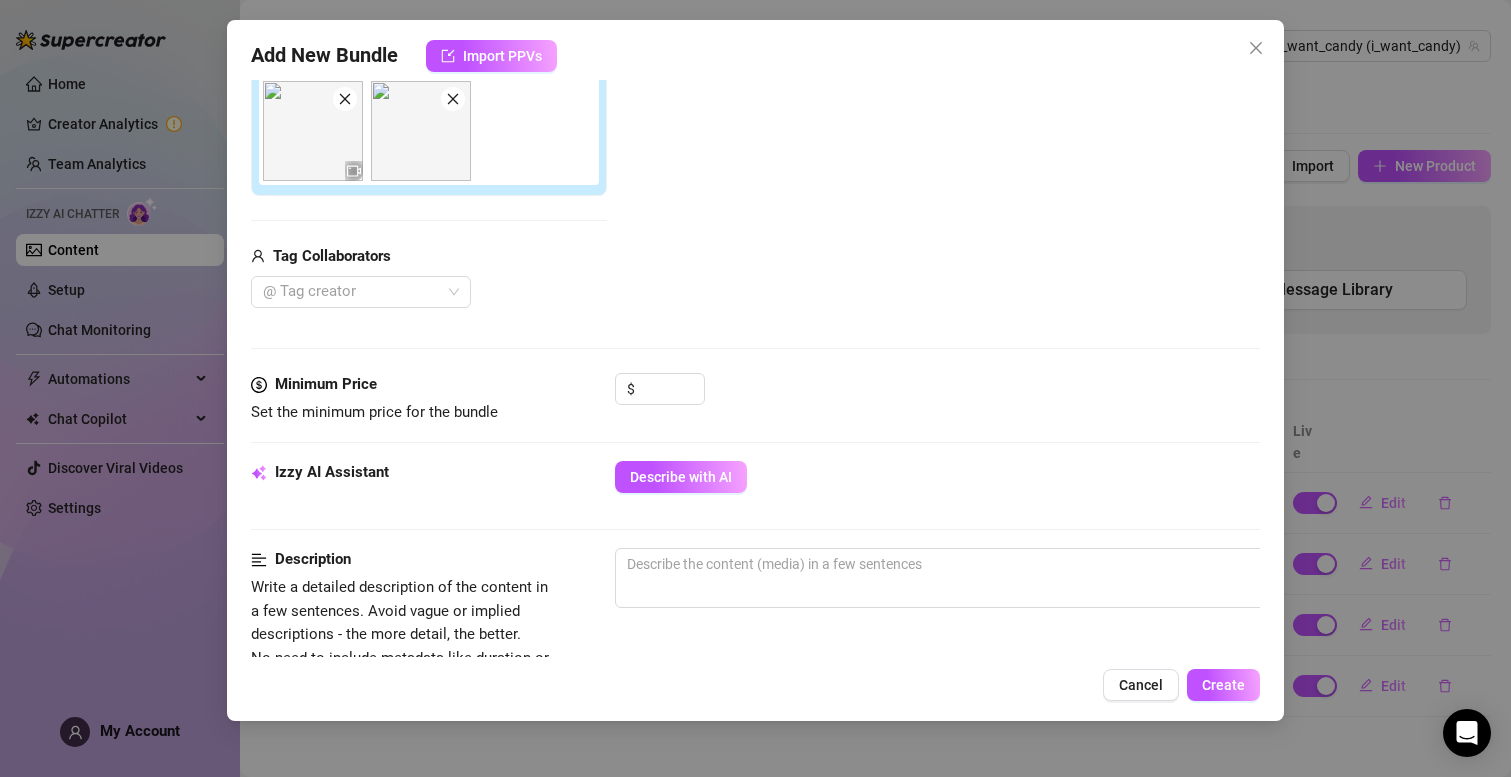 scroll, scrollTop: 532, scrollLeft: 0, axis: vertical 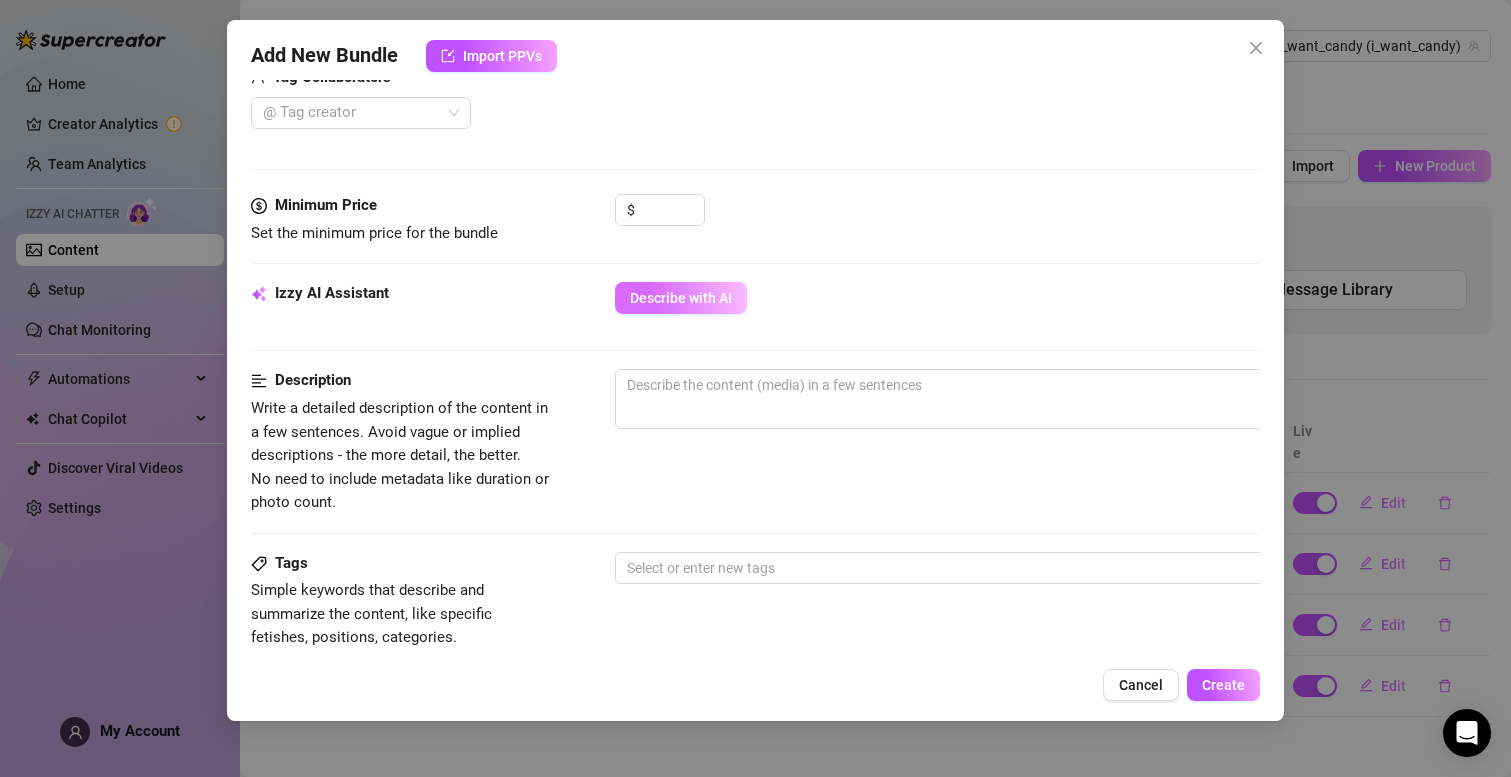 click on "Describe with AI" at bounding box center [681, 298] 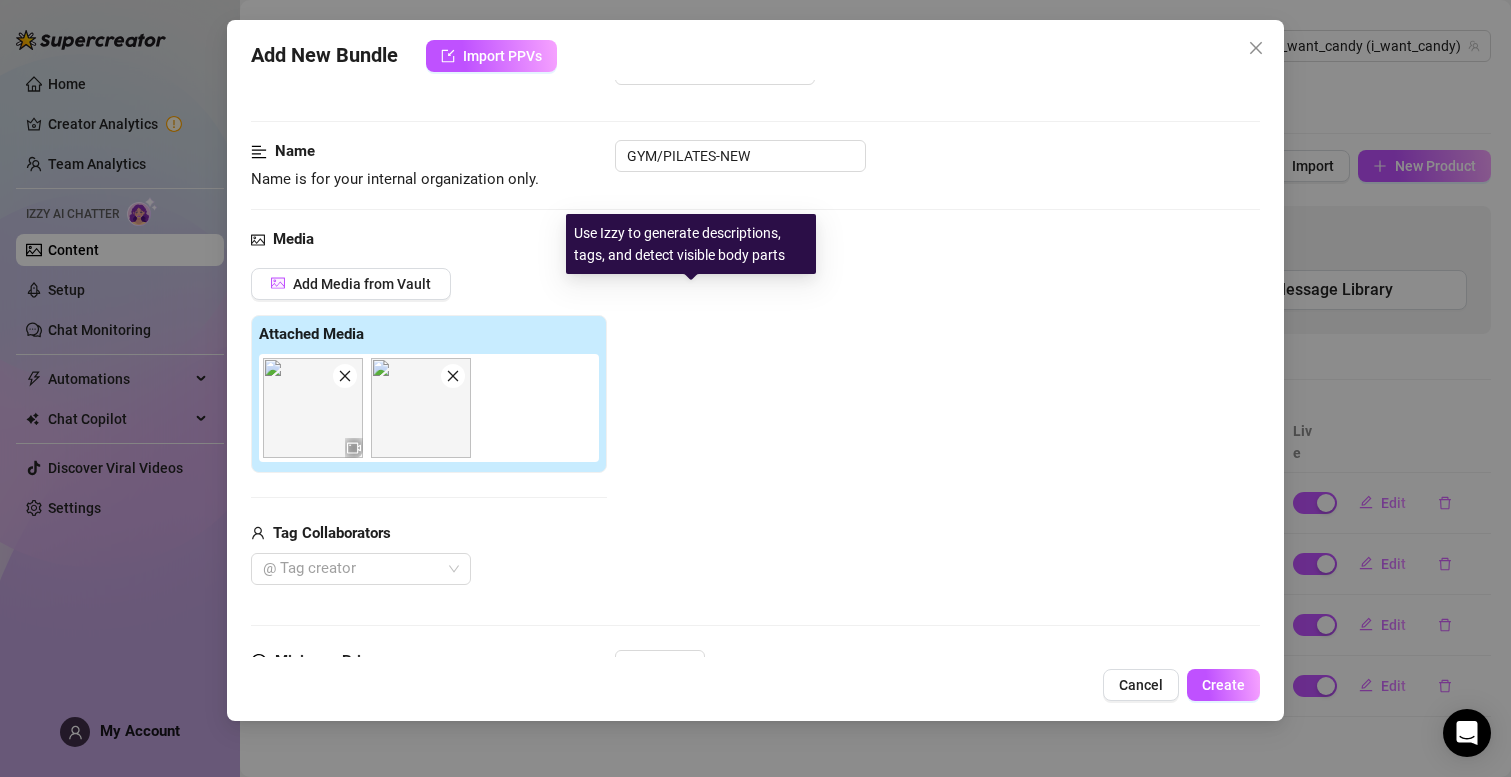 scroll, scrollTop: 0, scrollLeft: 0, axis: both 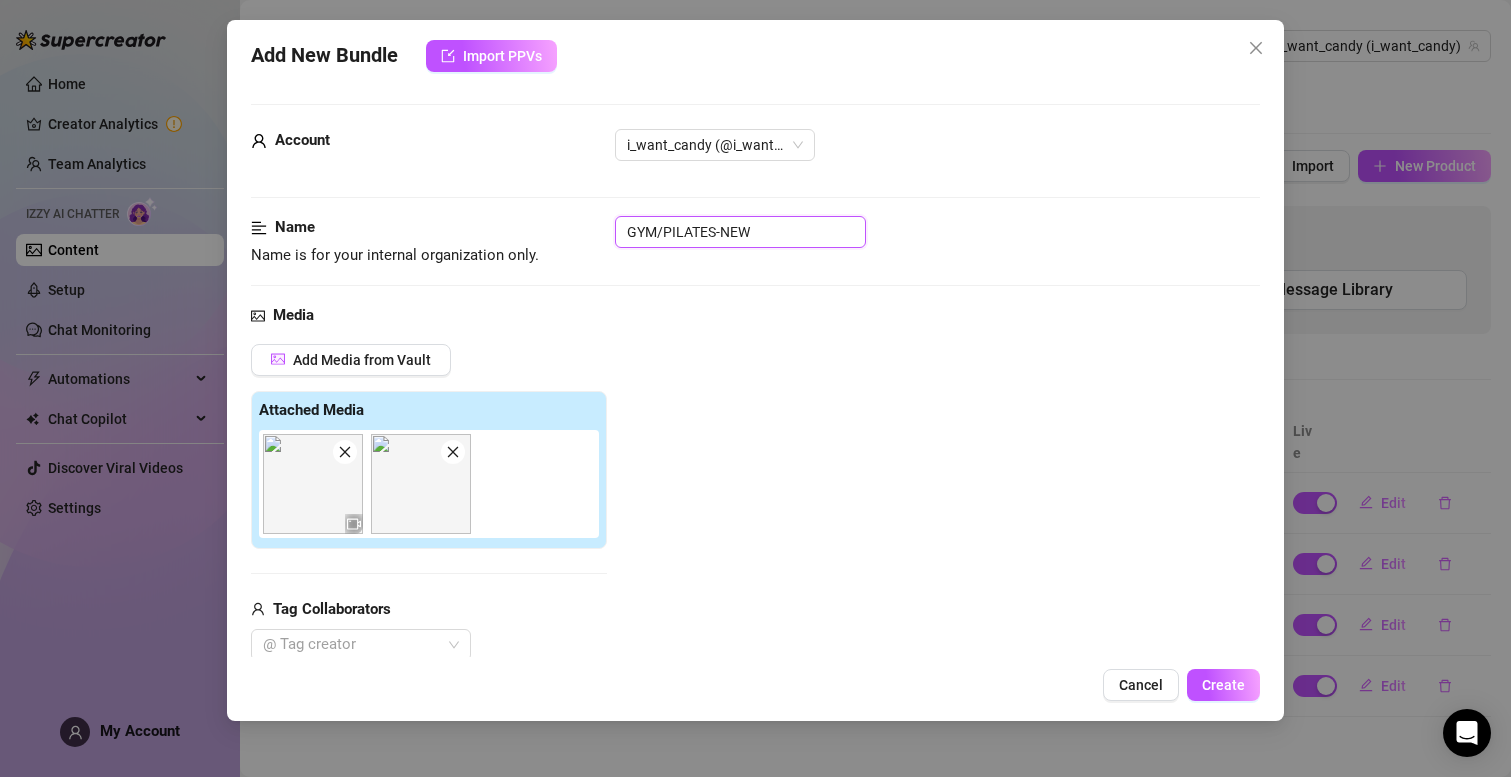 click on "GYM/PILATES-NEW" at bounding box center (740, 232) 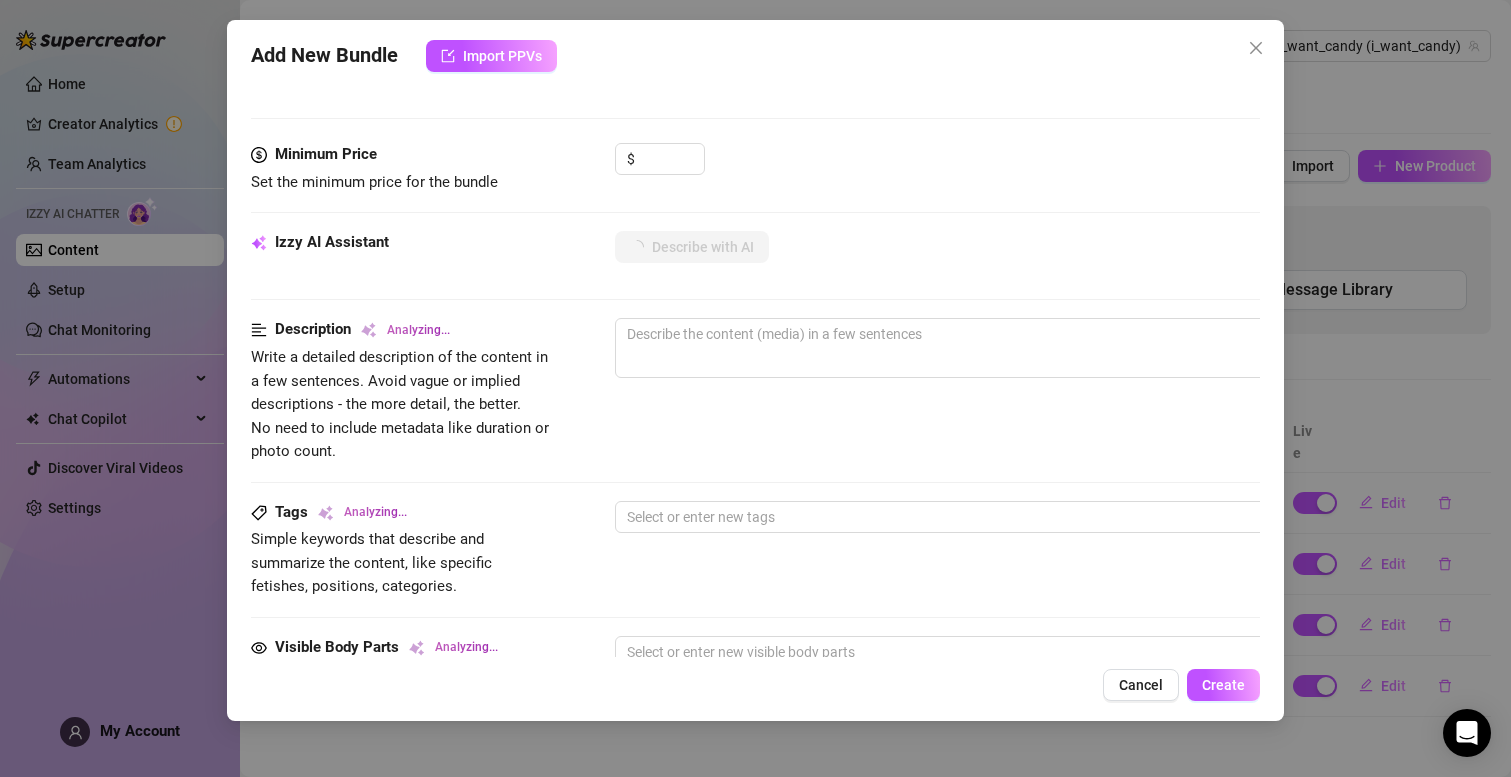 scroll, scrollTop: 405, scrollLeft: 0, axis: vertical 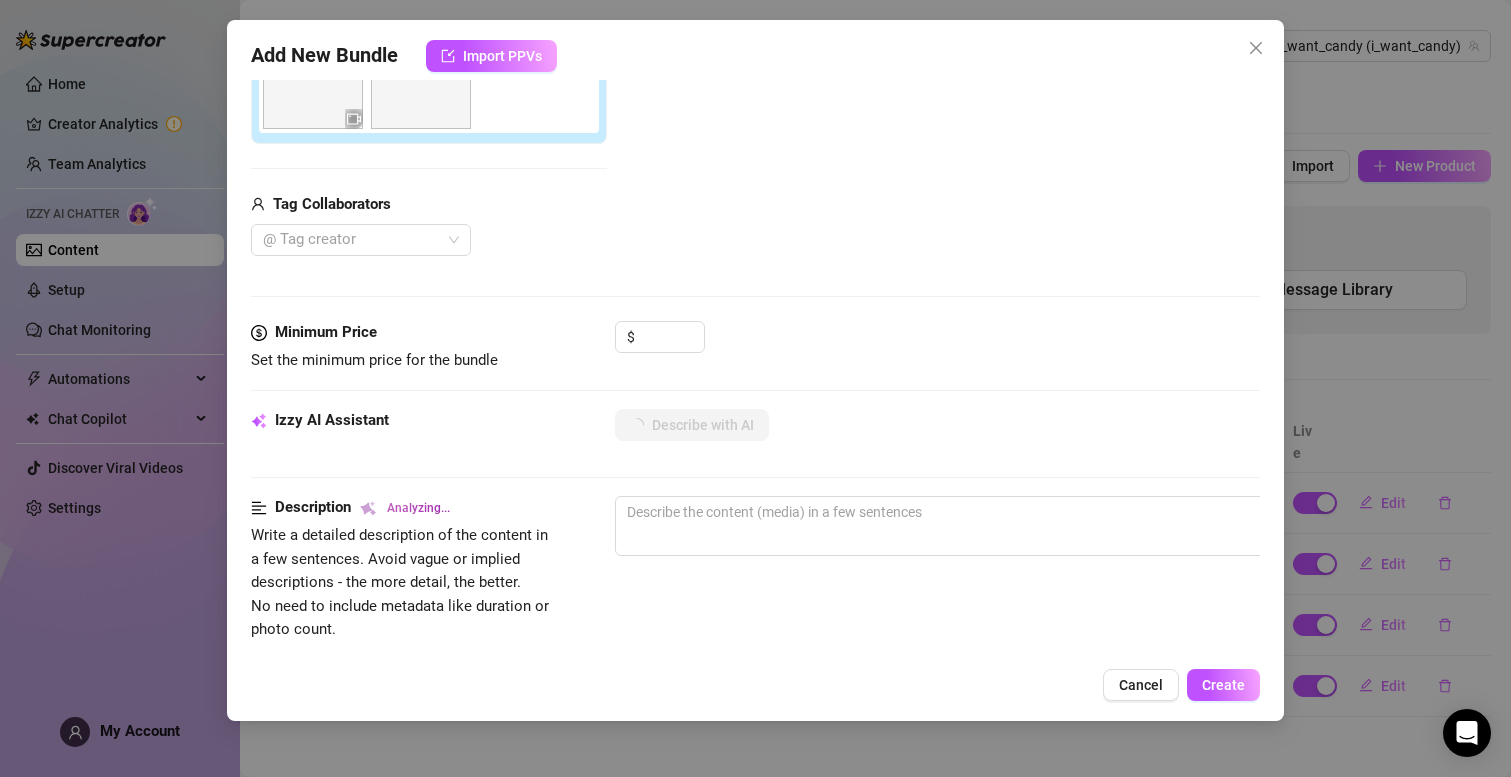 type on "Candy" 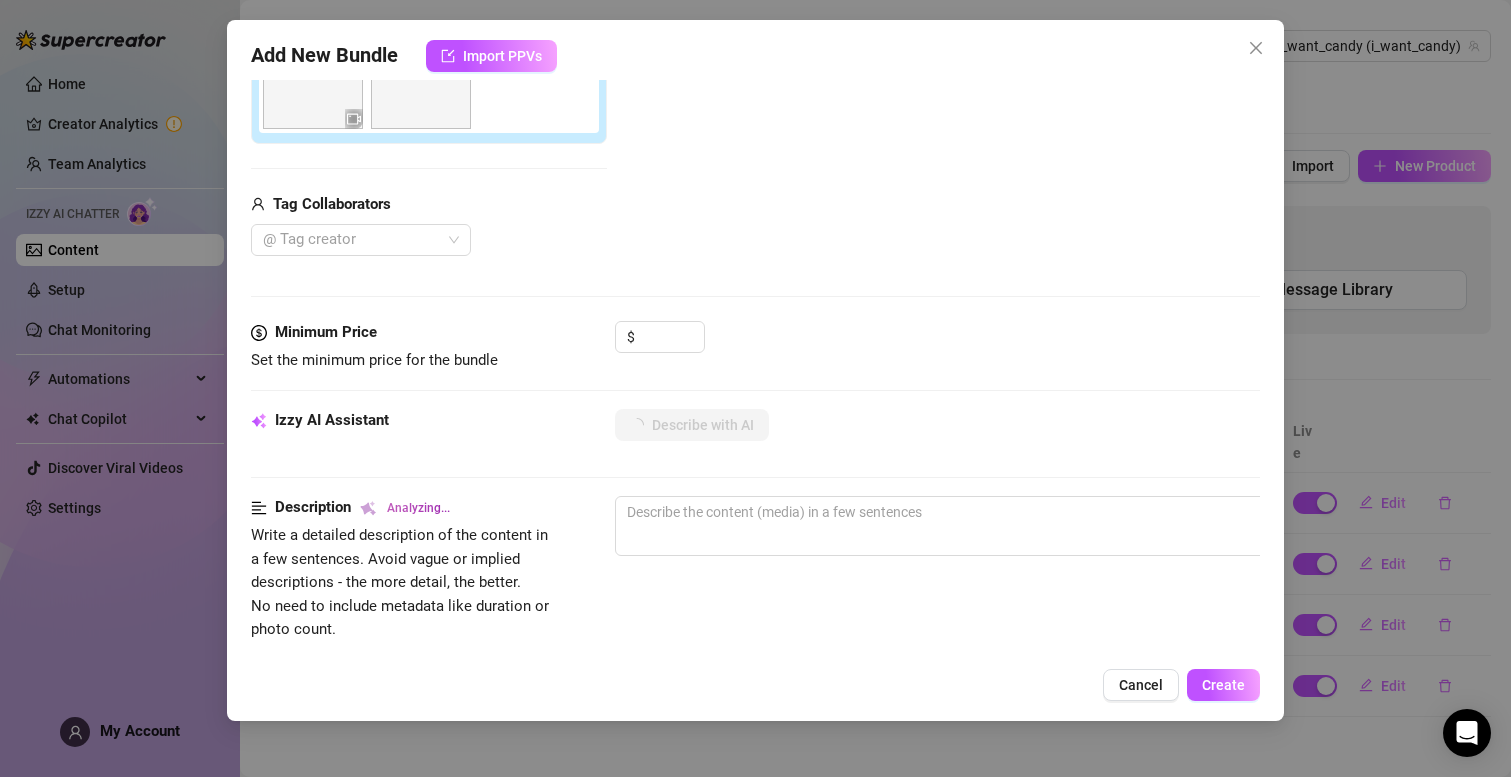type on "Candy" 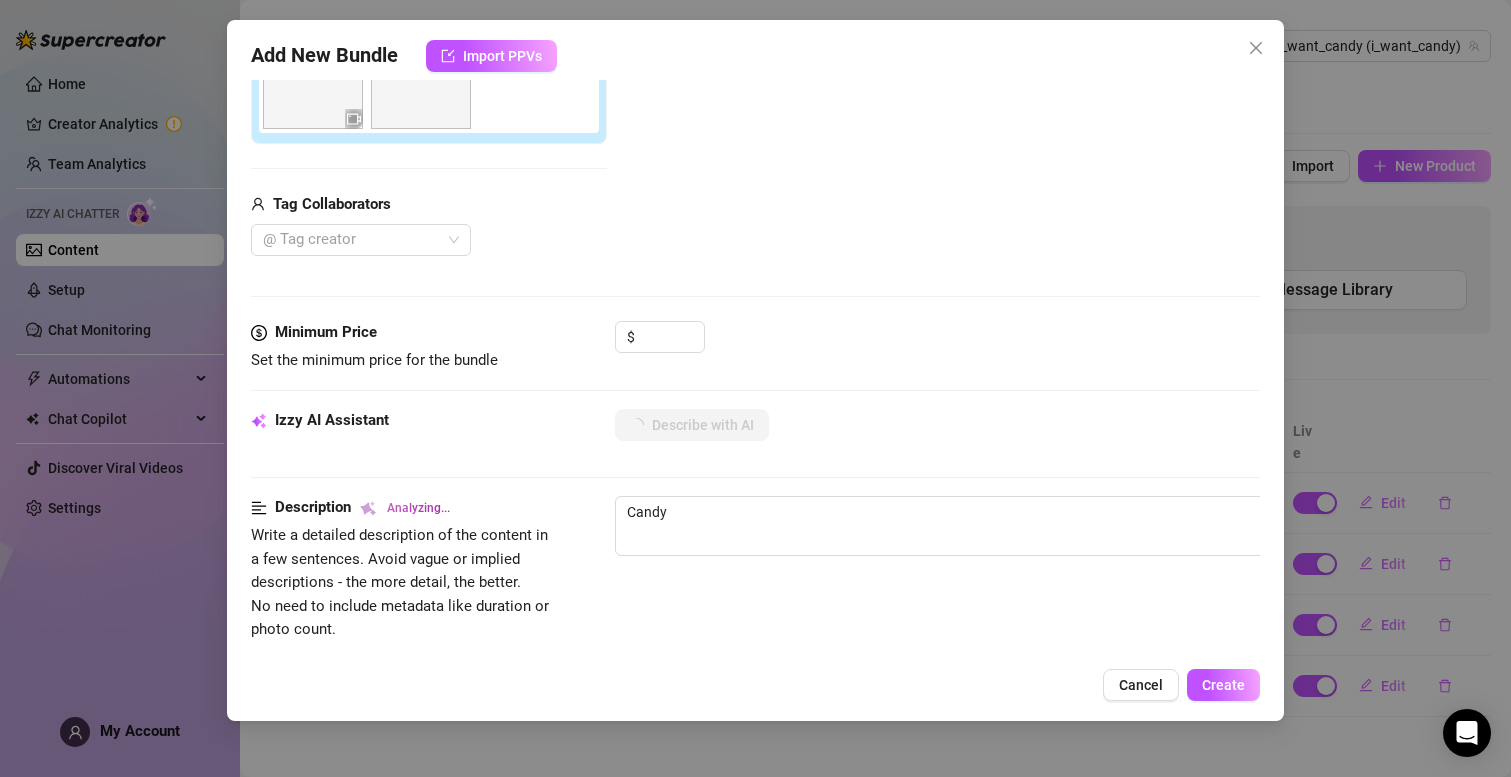 type on "Candy flaunts" 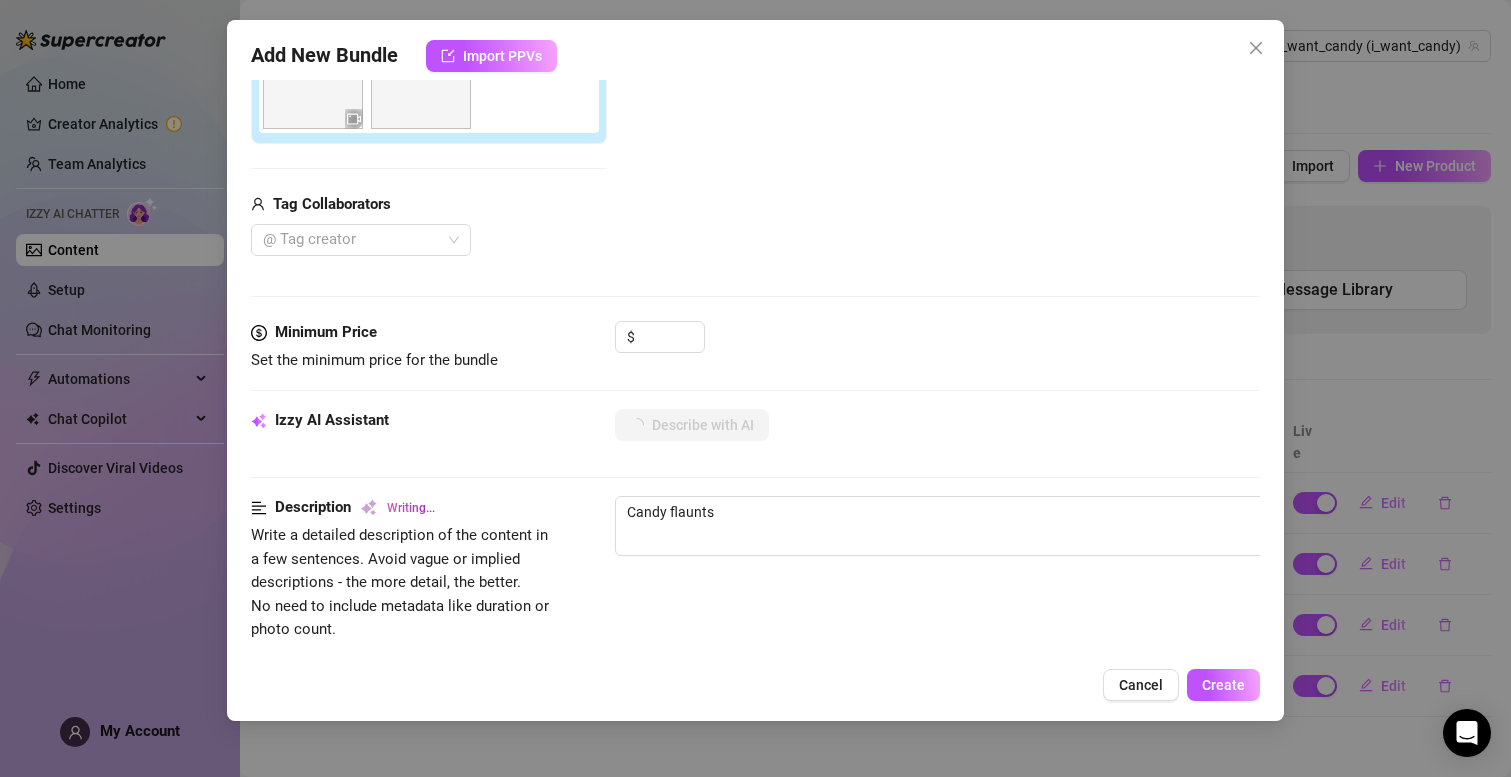 type on "Candy flaunts her" 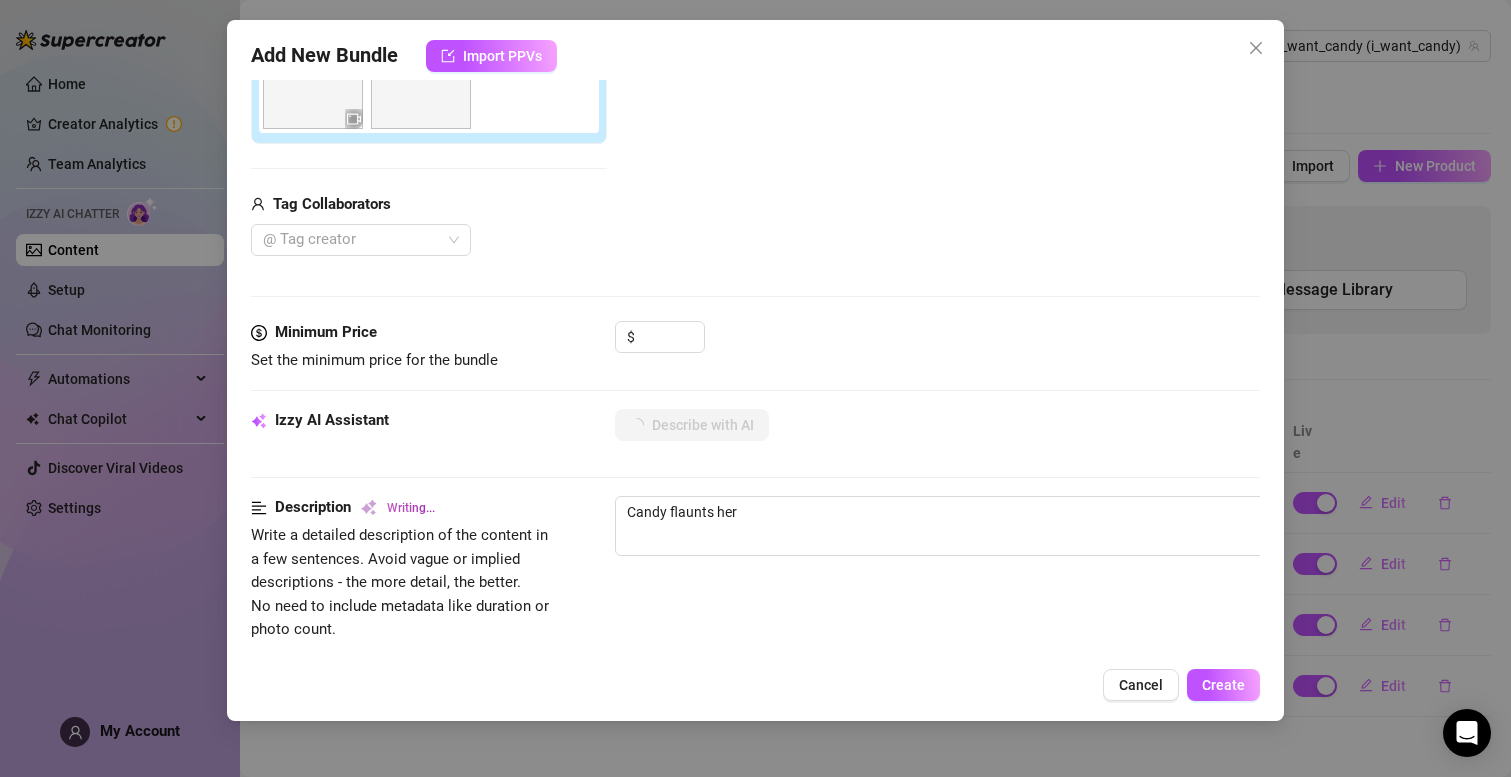 type on "Candy flaunts her sexy" 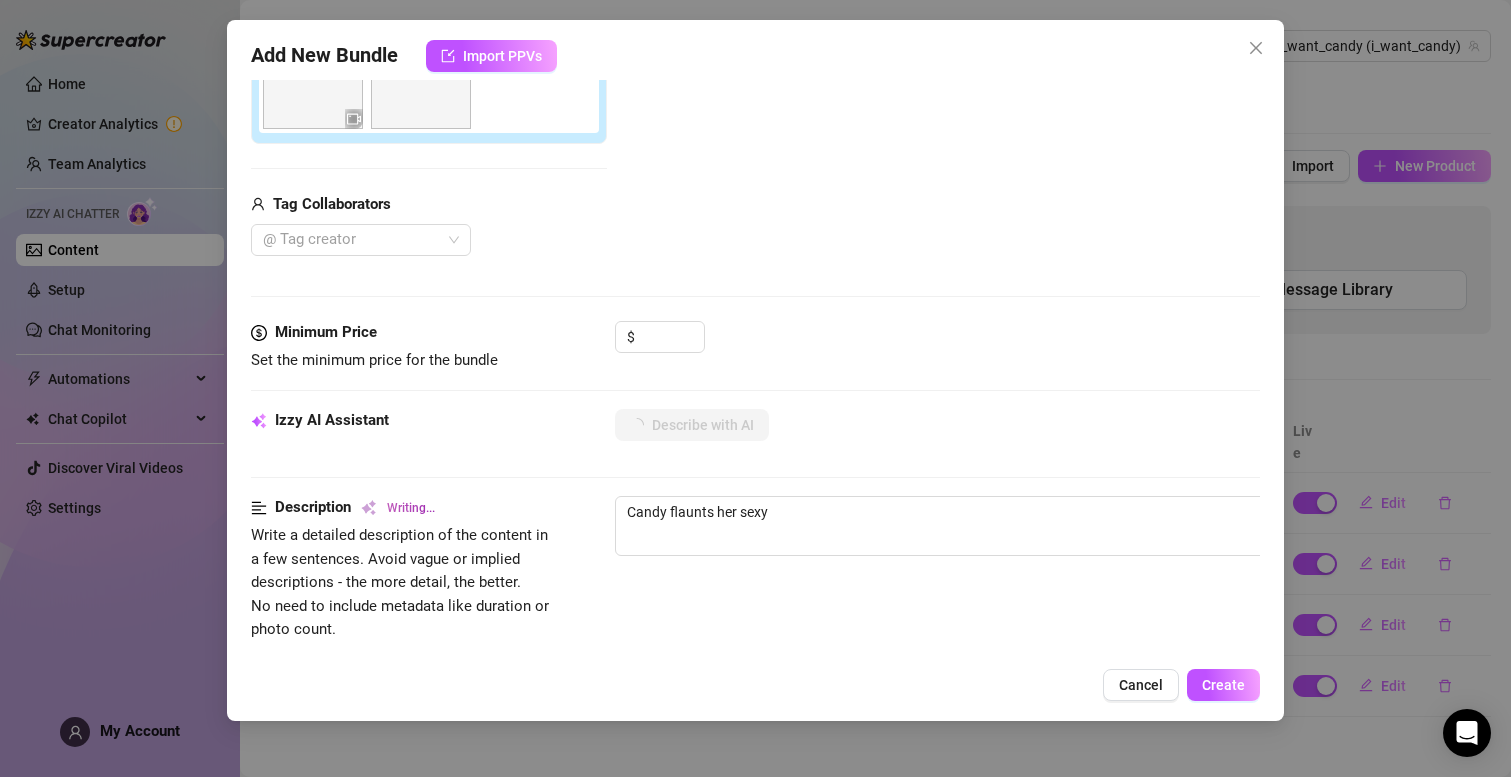 type on "Candy flaunts her sexy body" 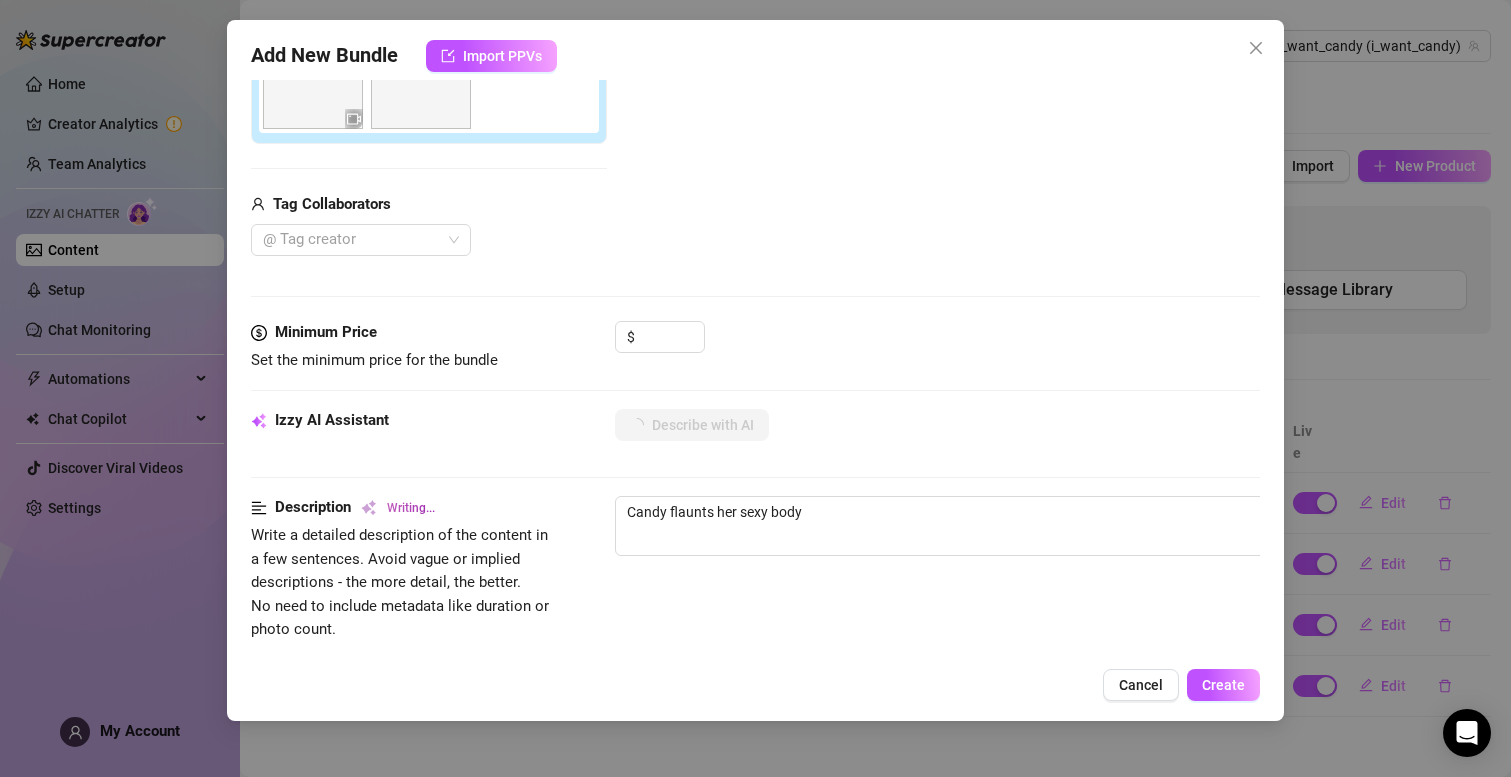 type on "Candy flaunts her sexy body in" 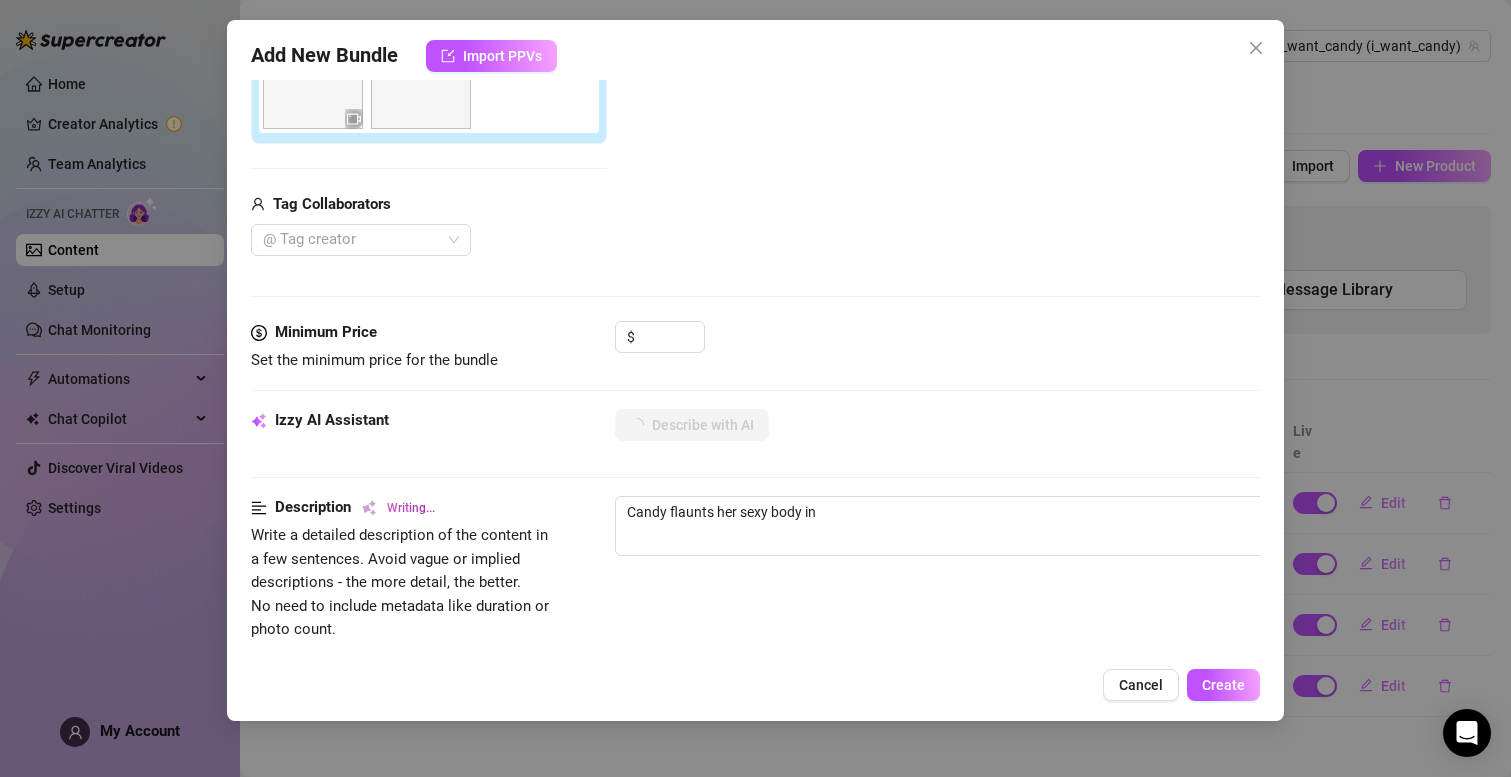 type on "Candy flaunts her sexy body in a" 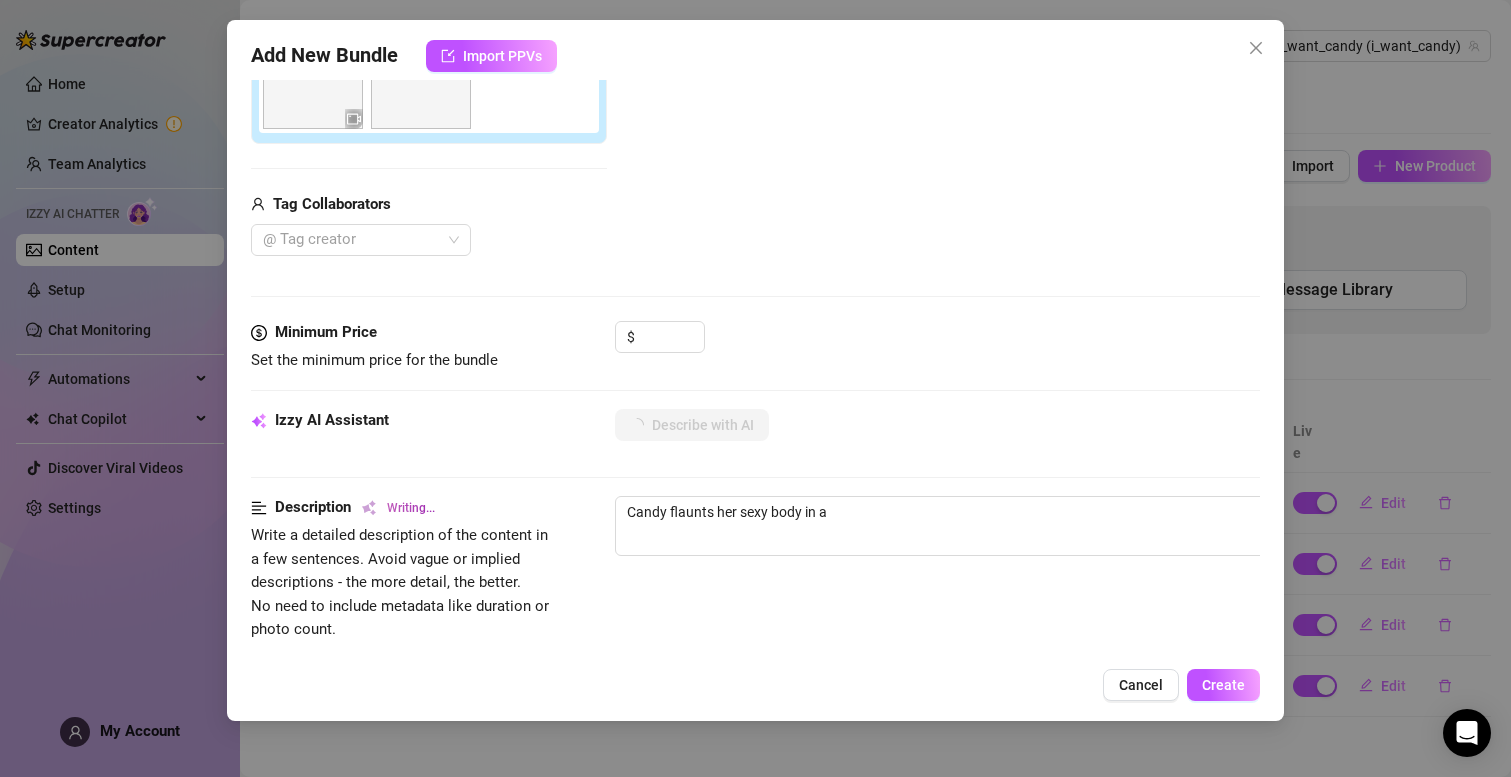 type on "Candy flaunts her sexy body in a tiny" 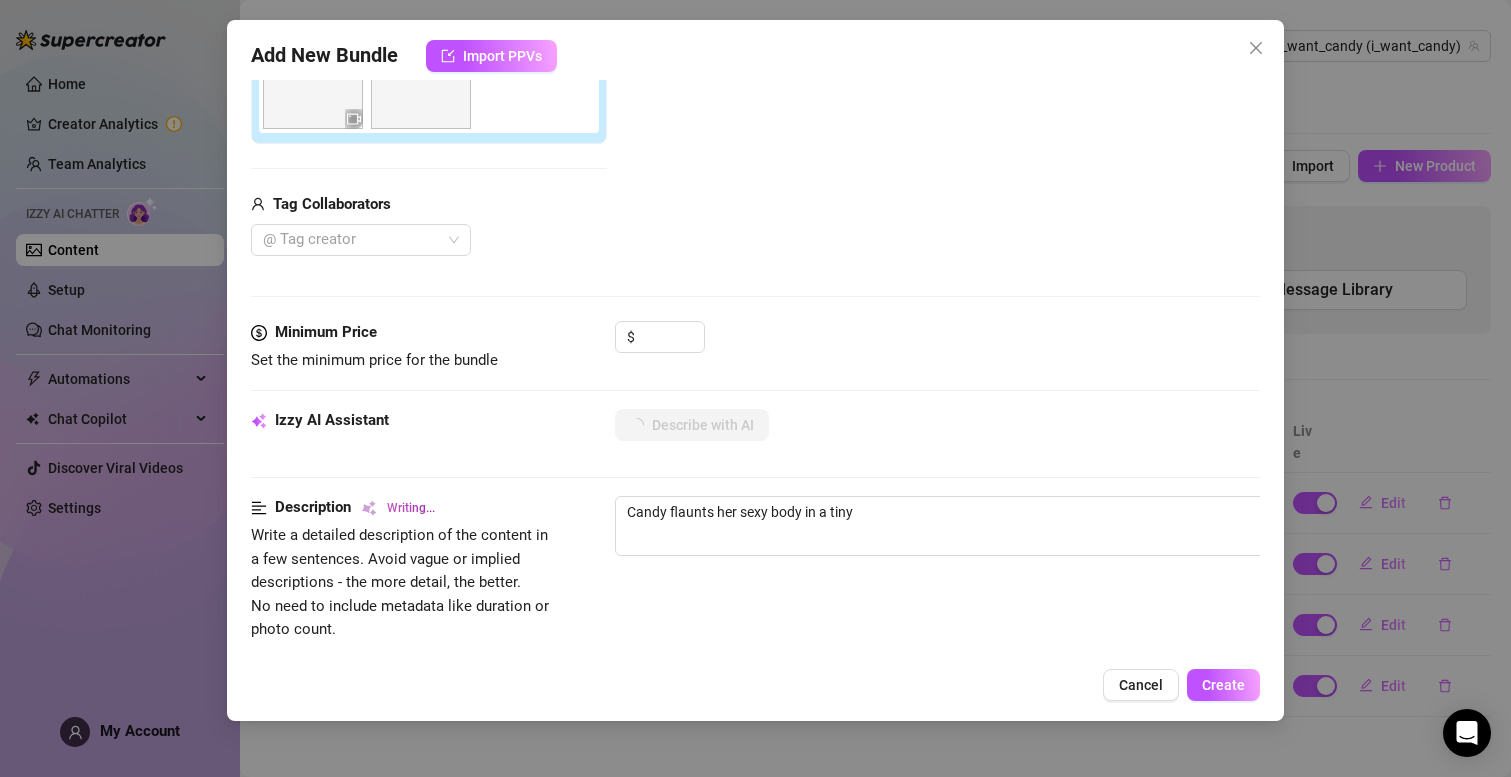 type on "Candy flaunts her sexy body in a tiny grey" 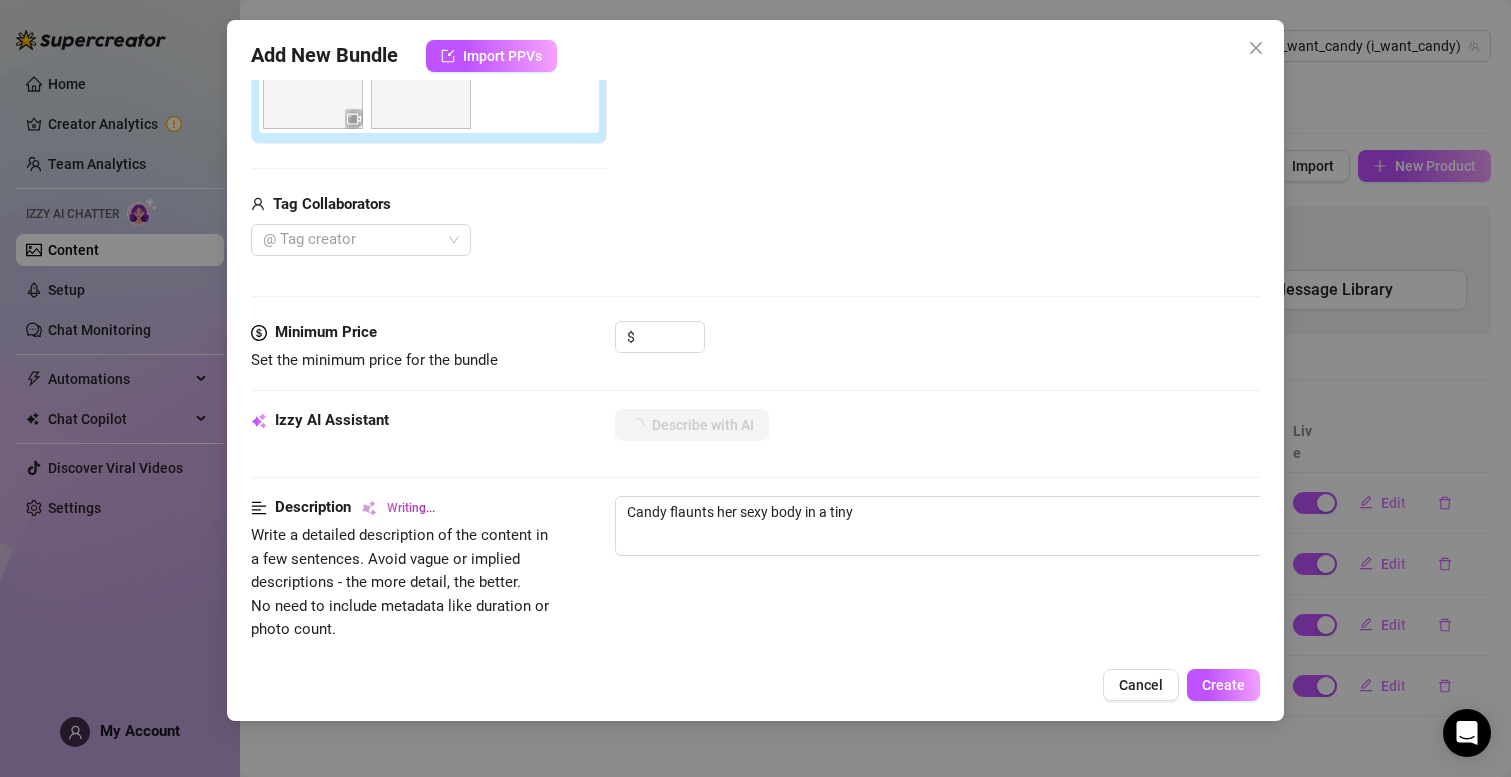 type on "Candy flaunts her sexy body in a tiny grey" 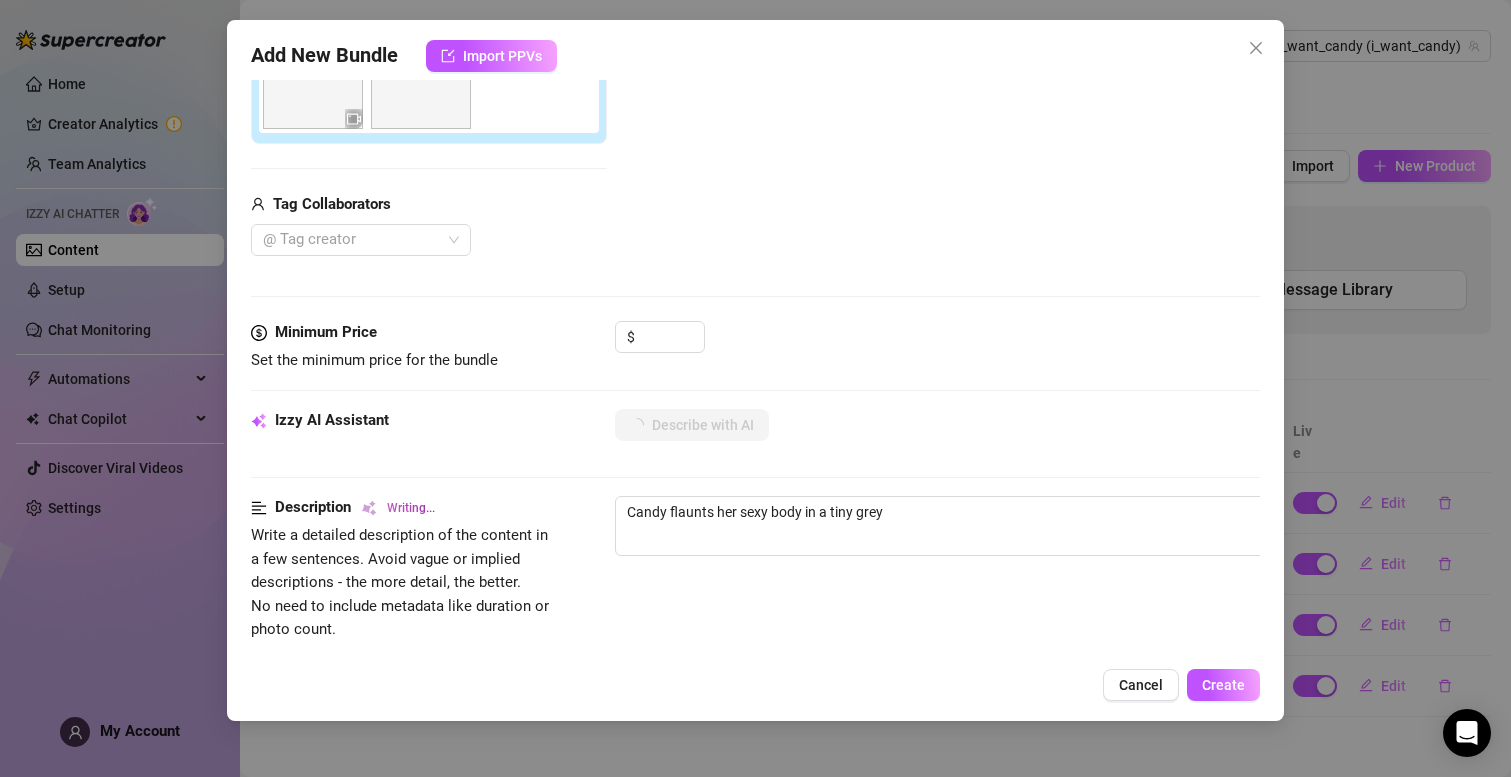 type on "Candy flaunts her sexy body in a tiny grey thong," 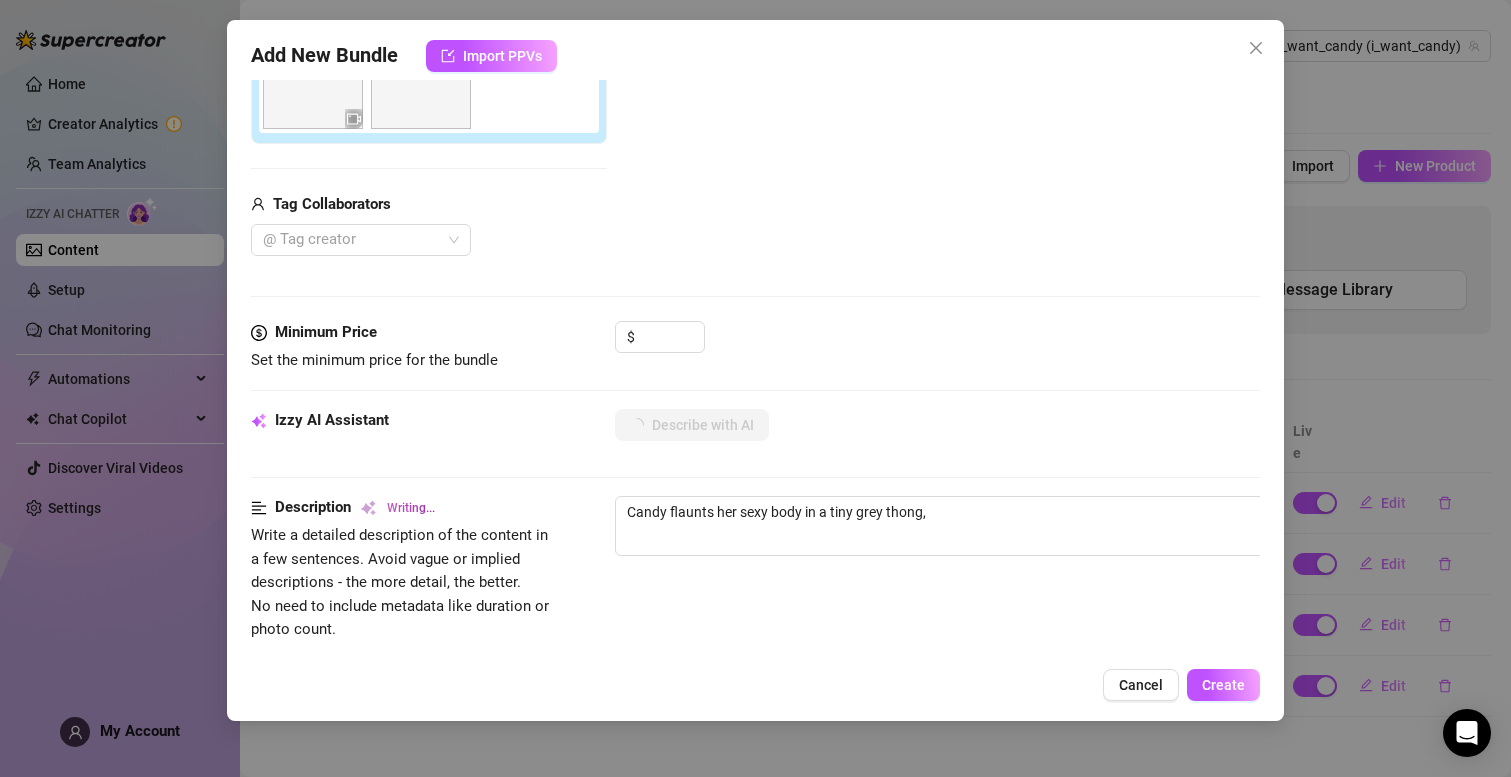type on "Candy flaunts her sexy body in a tiny grey thong, showing" 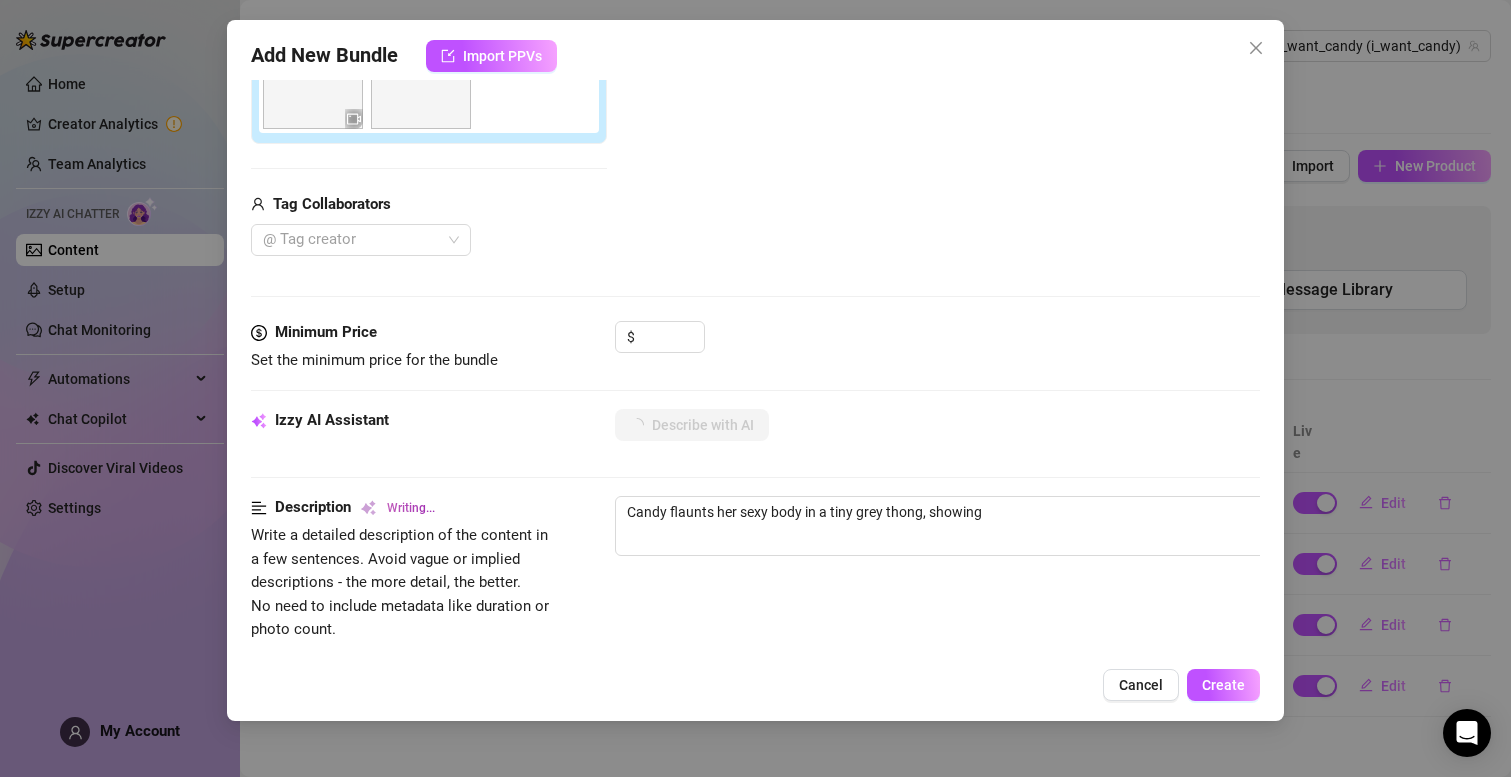 type on "Candy flaunts her sexy body in a tiny grey thong, showing off" 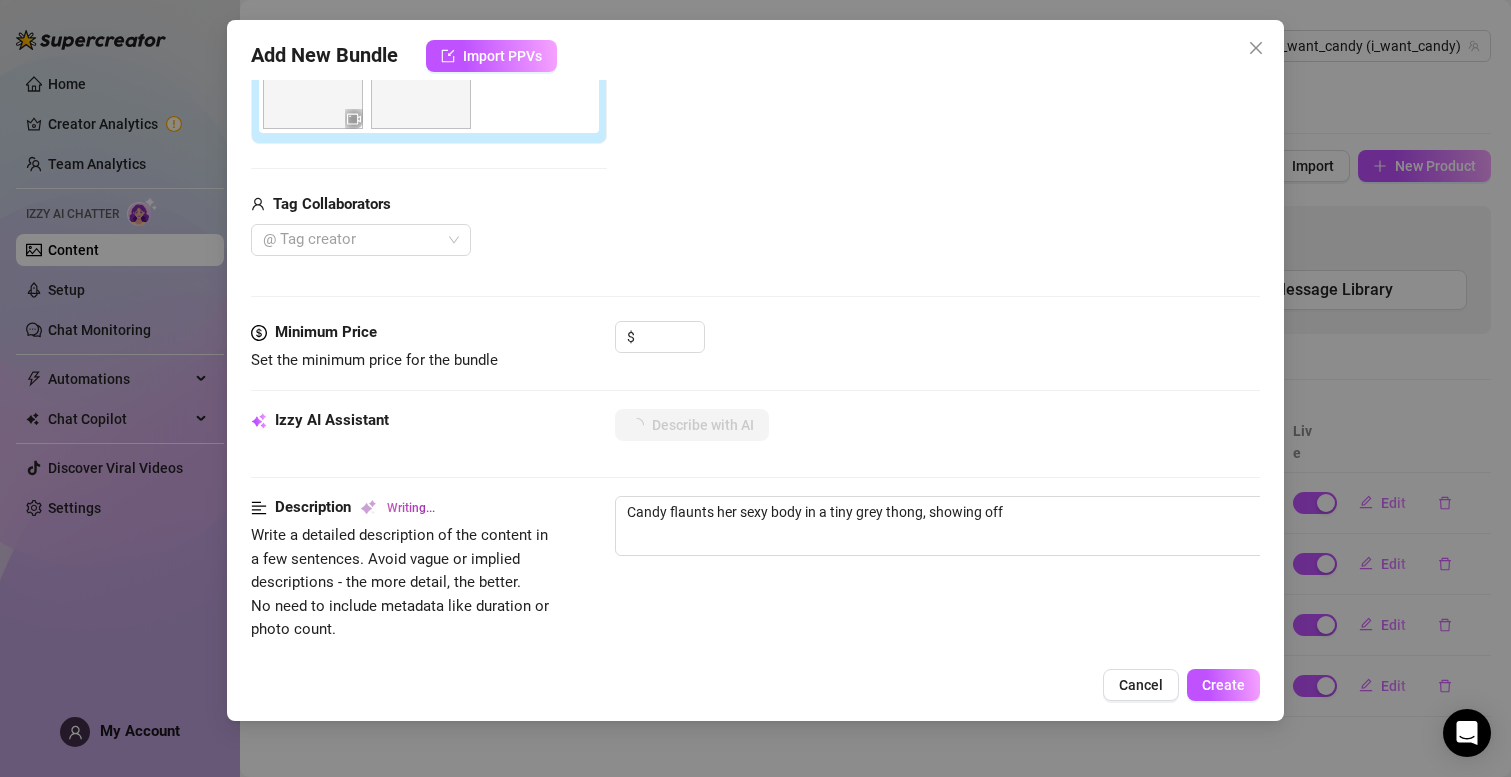 type on "Candy flaunts her sexy body in a tiny grey thong, showing off her" 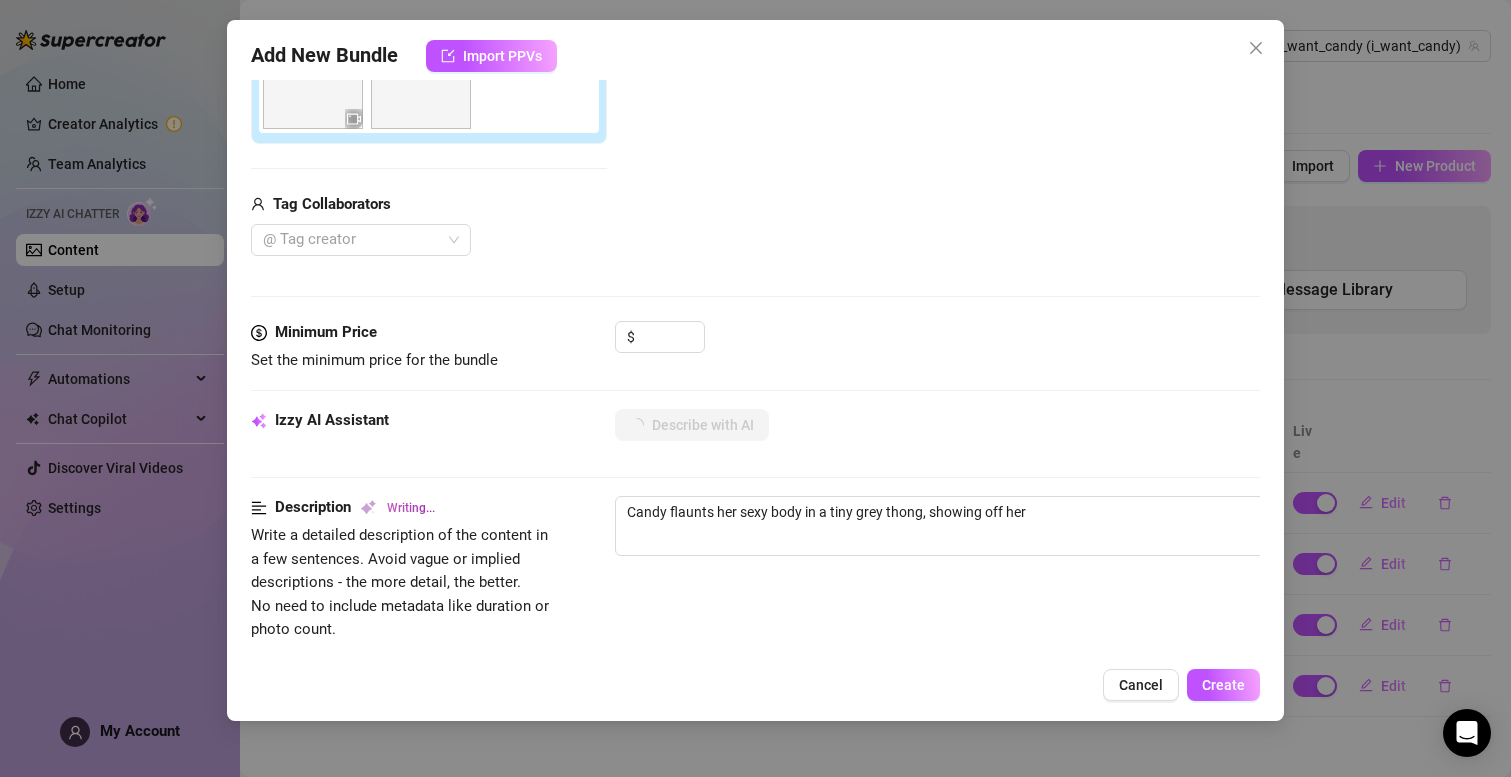 type on "Candy flaunts her sexy body in a tiny grey thong, showing off her busty" 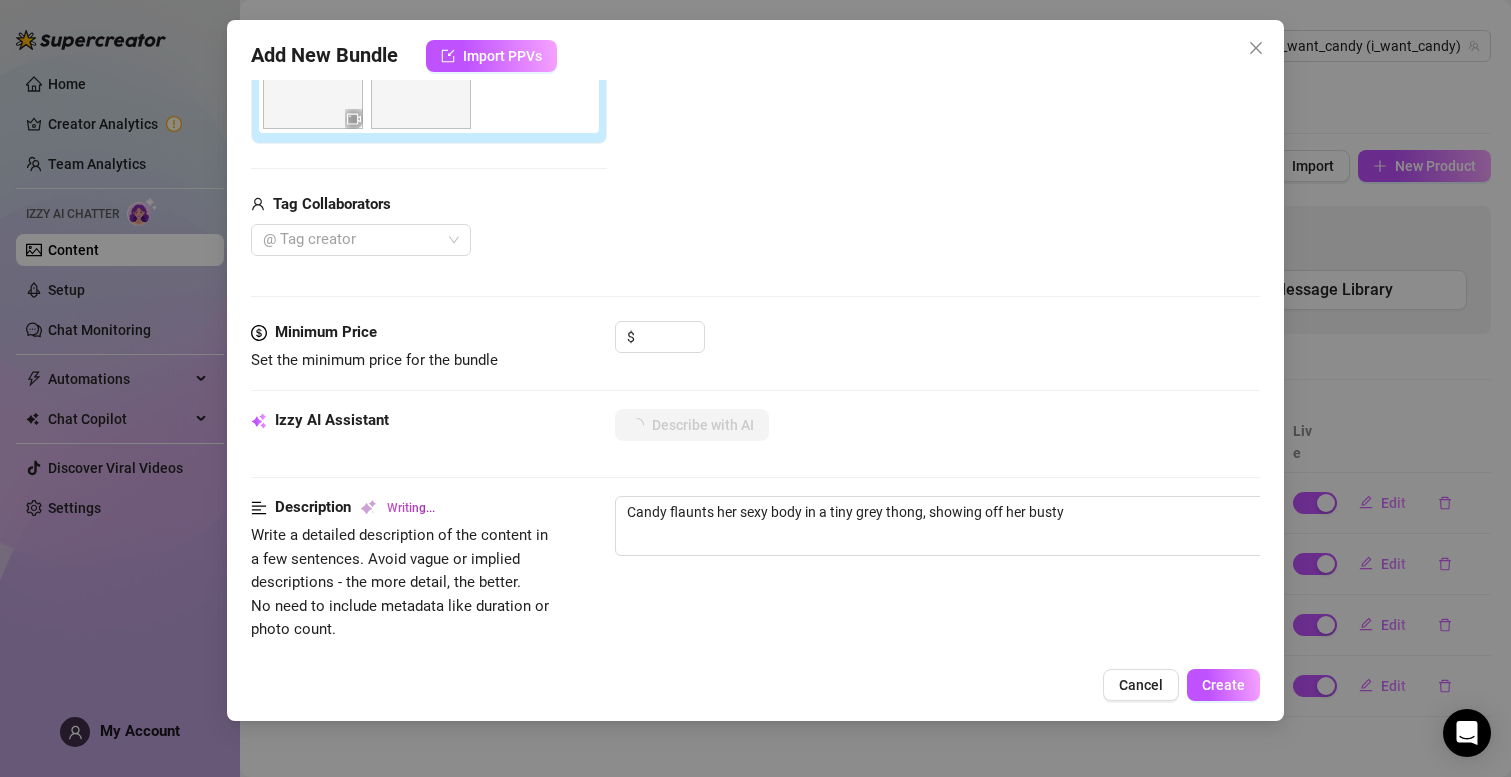 type on "Candy flaunts her sexy body in a tiny grey thong, showing off her busty tits" 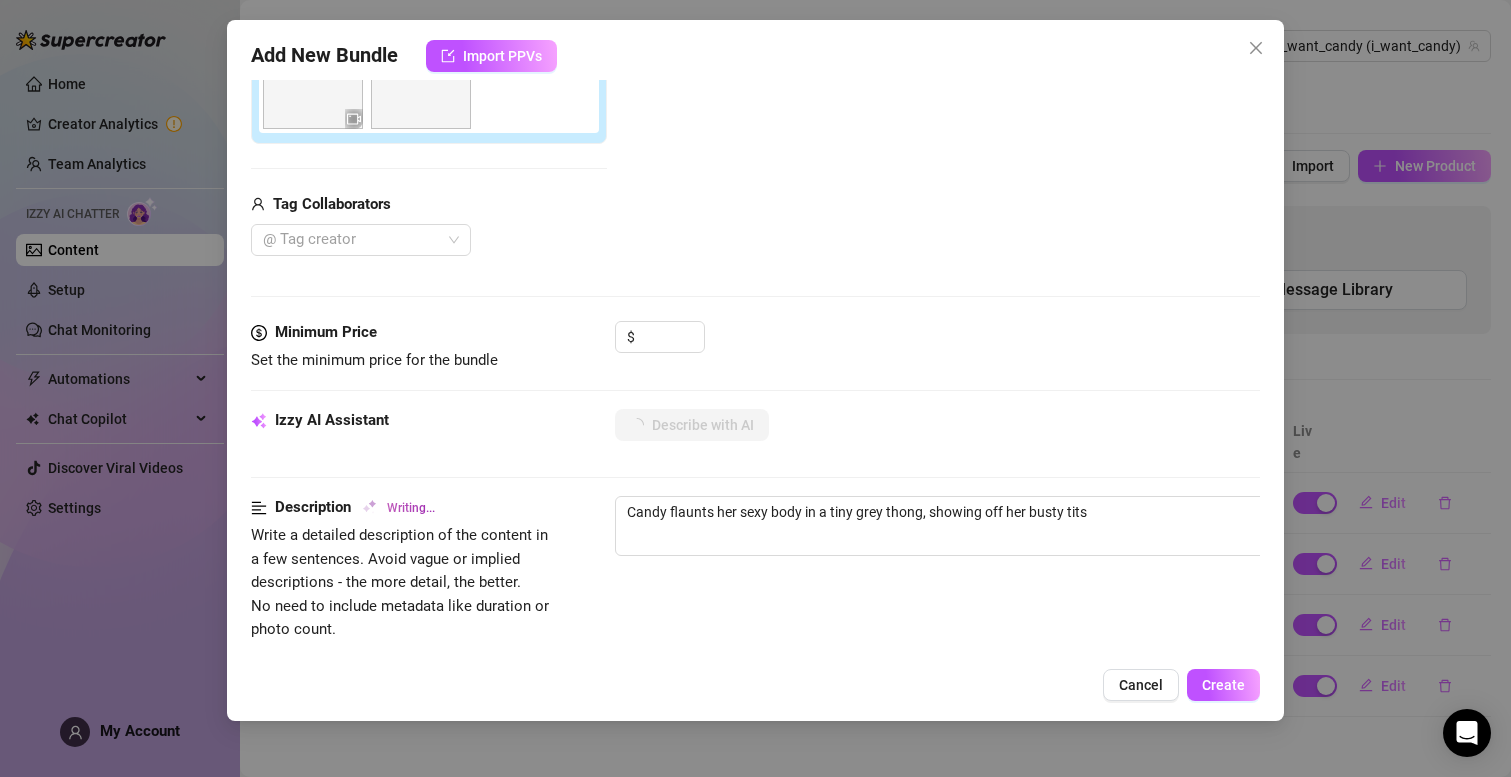 type on "Candy flaunts her sexy body in a tiny grey thong, showing off her busty tits with" 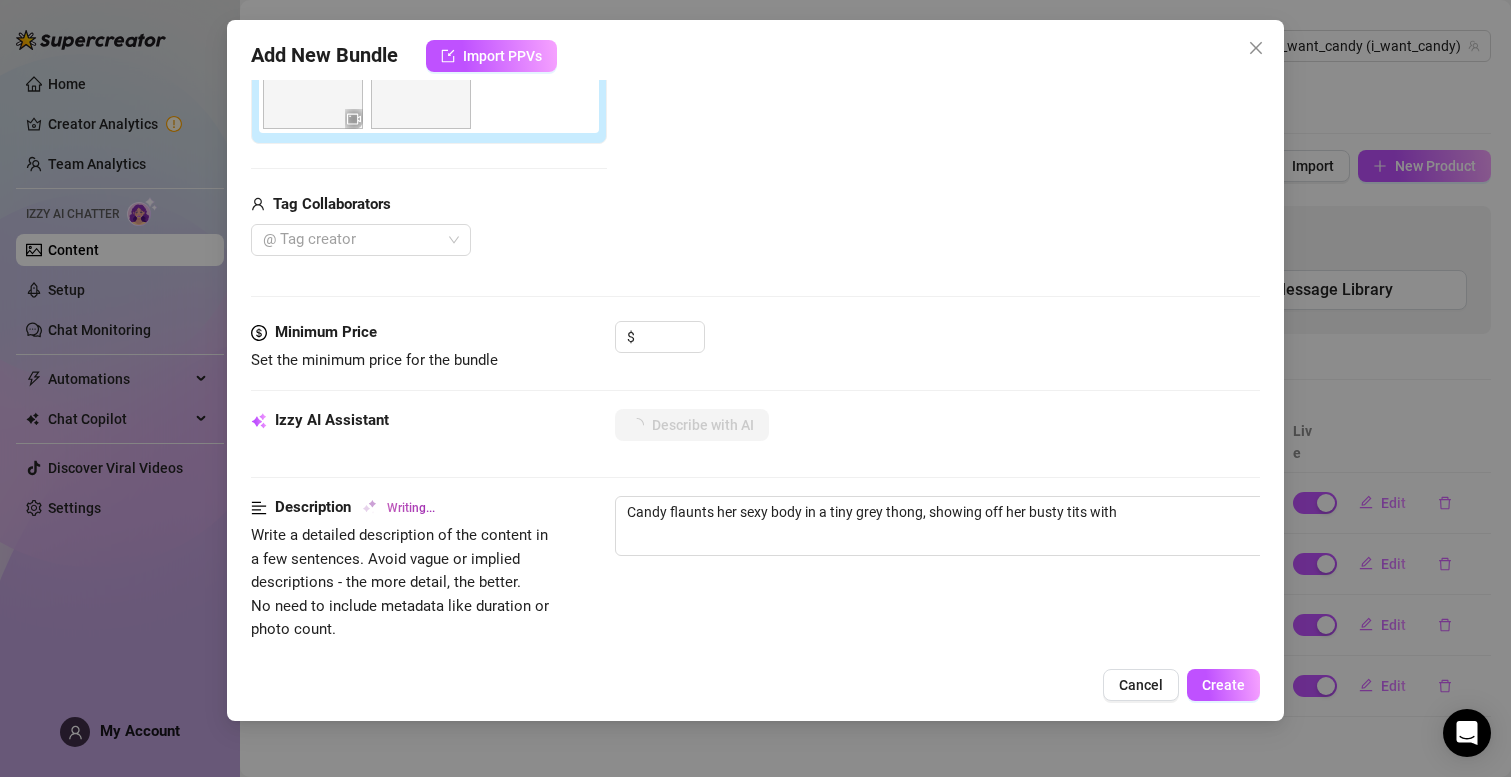 type on "Candy flaunts her sexy body in a tiny grey thong, showing off her busty tits with nipples" 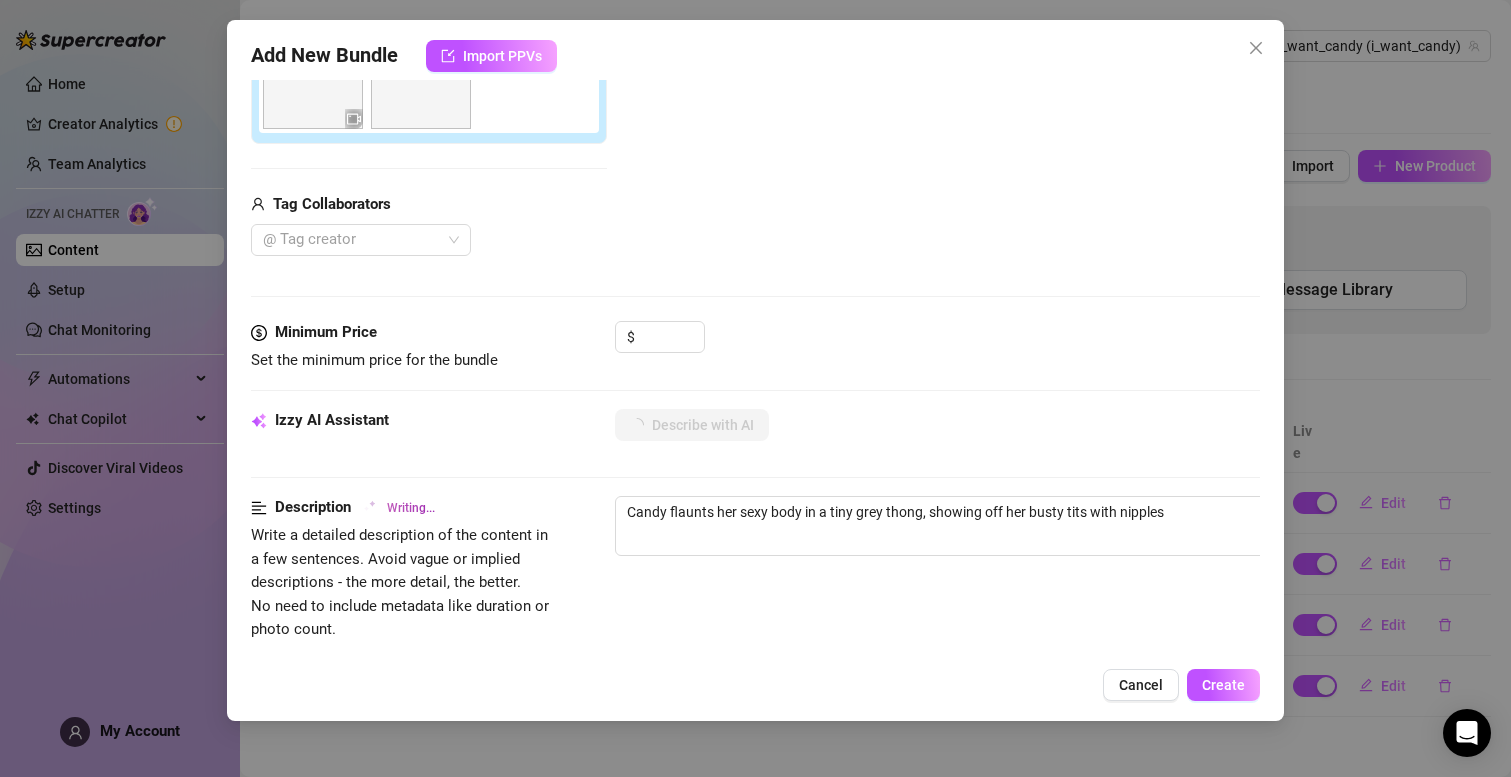 type on "Candy flaunts her sexy body in a tiny grey thong, showing off her busty tits with nipples fully" 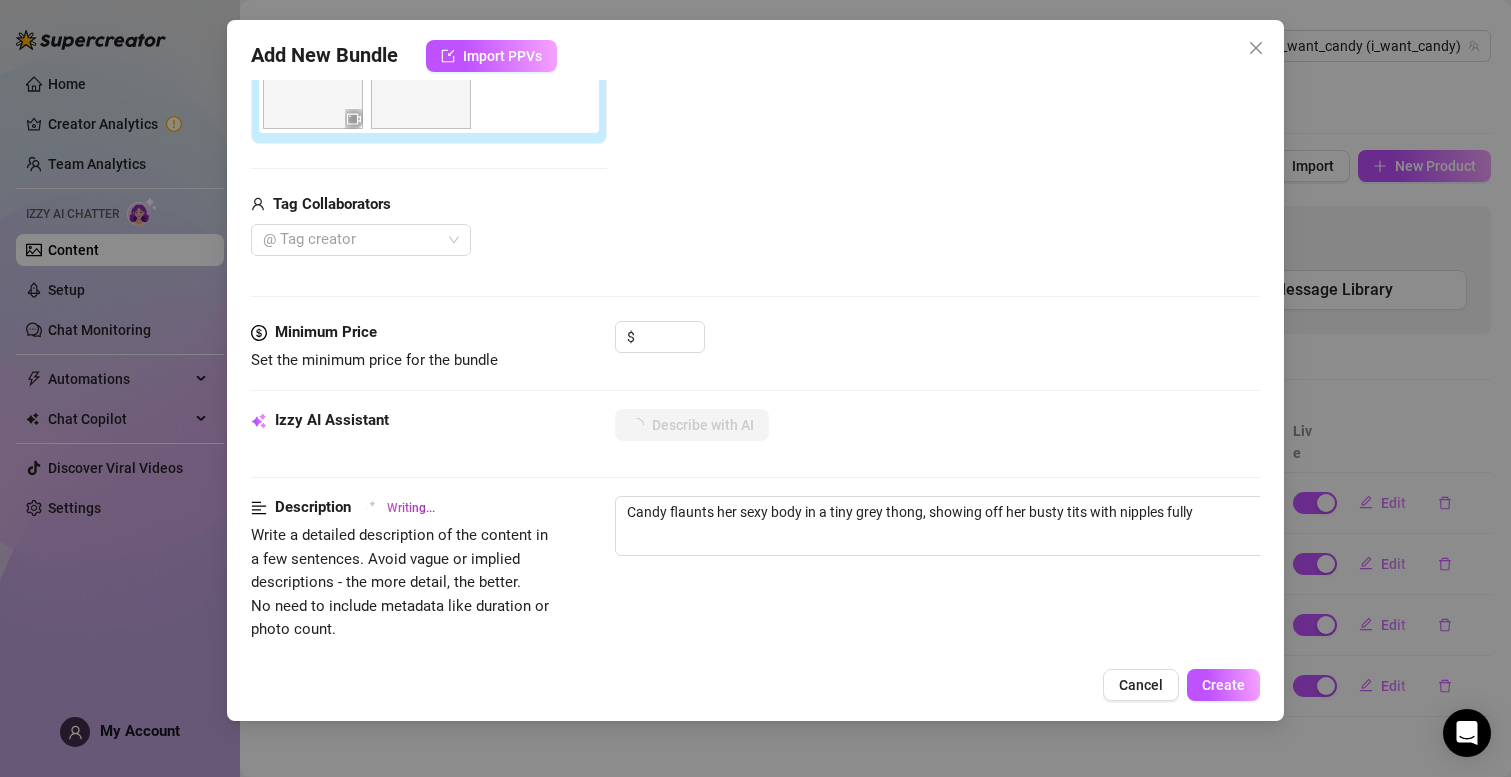 type on "Candy flaunts her sexy body in a tiny grey thong, showing off her busty tits with nipples fully visible. Her smooth ass and thighs are on full display as she teases in a bathroom setting," 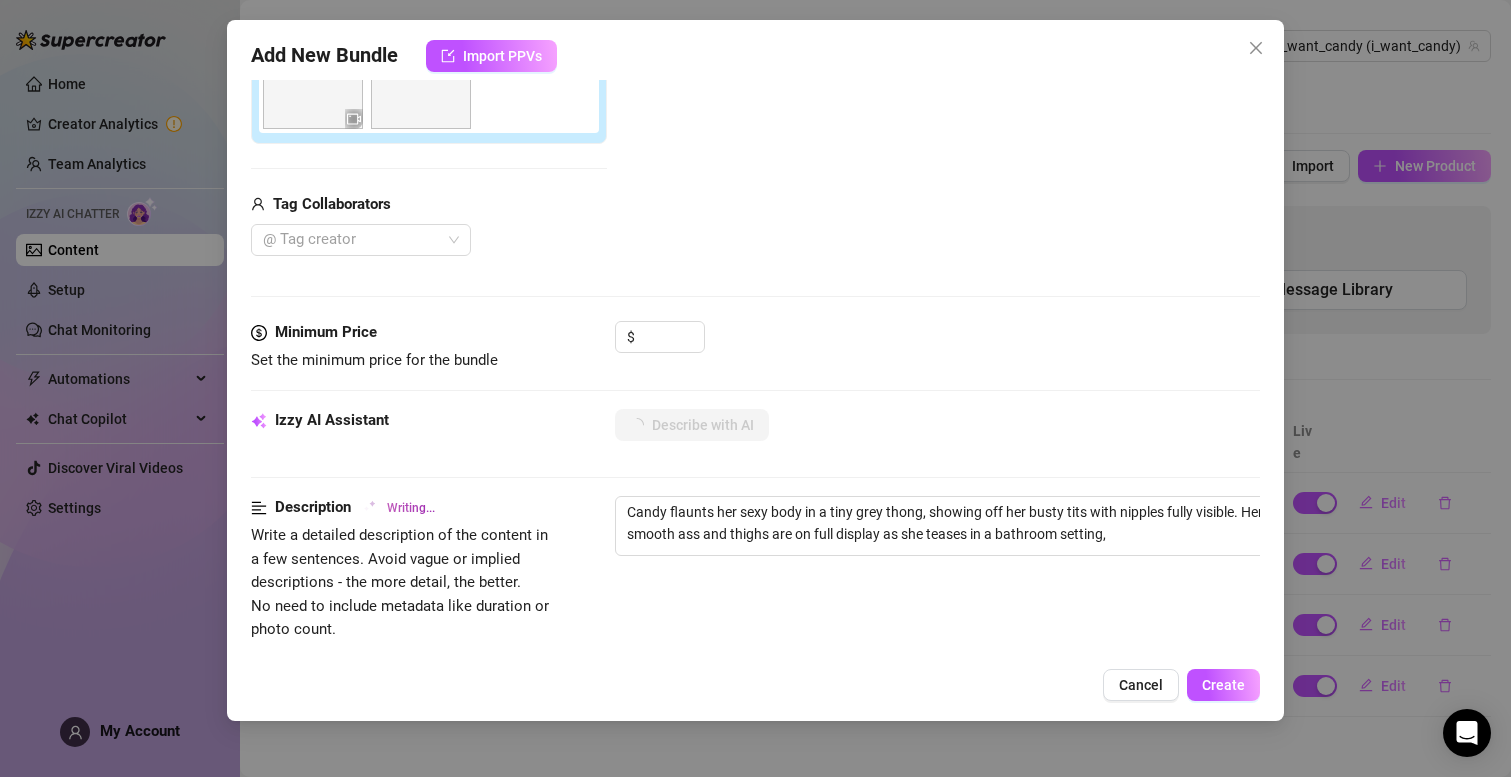 type on "Candy flaunts her sexy body in a tiny grey thong, showing off her busty tits with nipples fully visible. Her" 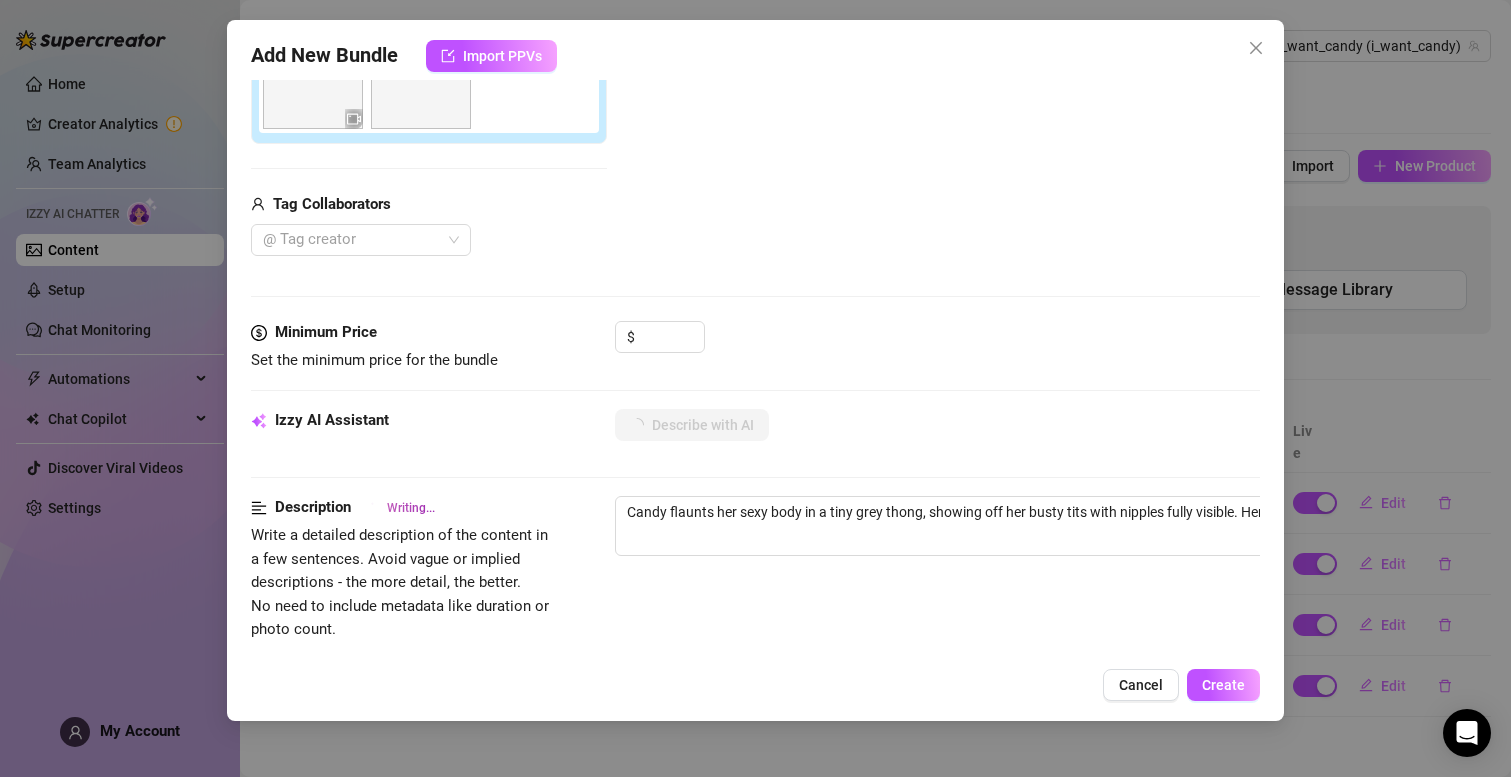 type on "Candy flaunts her sexy body in a tiny grey thong, showing off her busty tits with nipples fully visible. Her smooth" 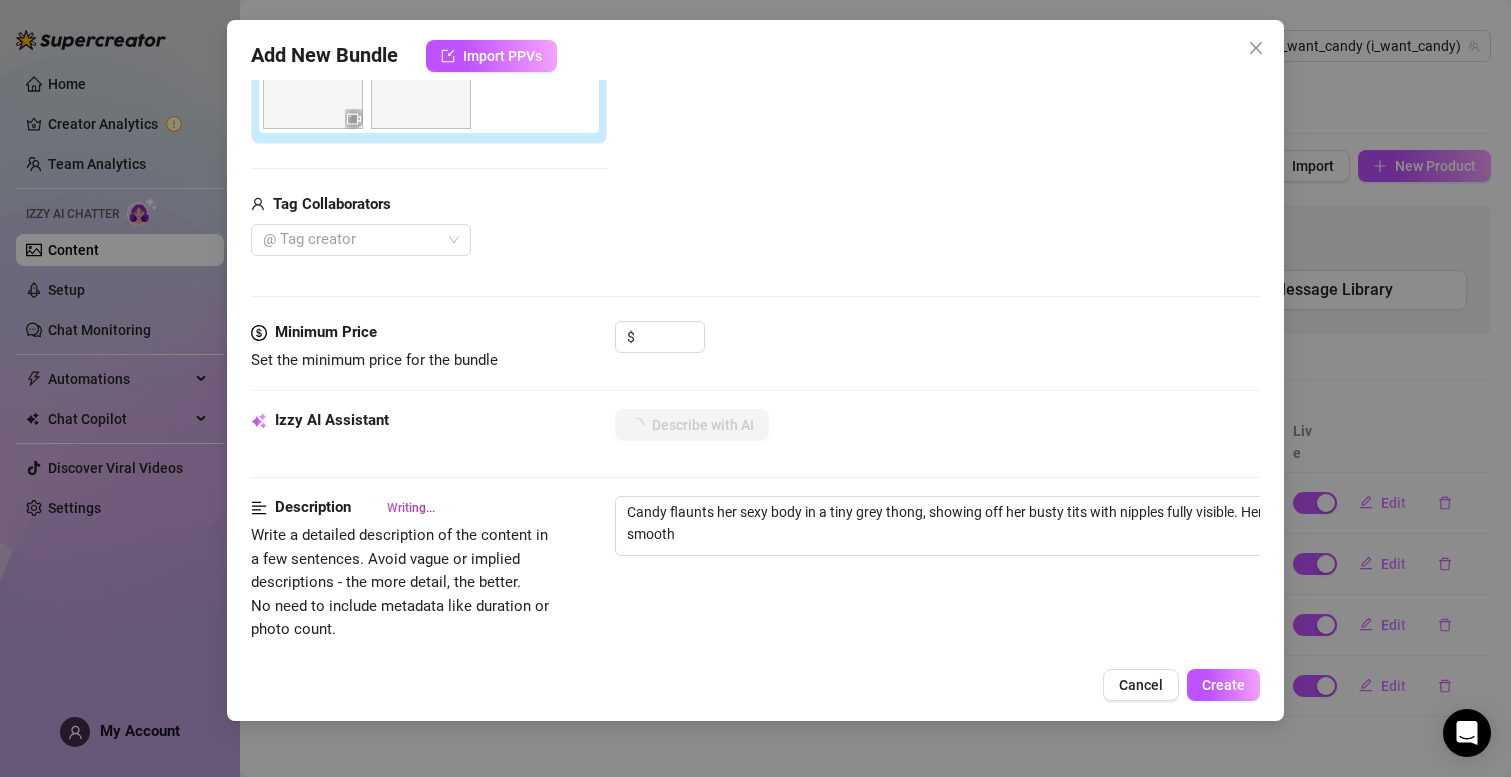 type on "Candy flaunts her sexy body in a tiny grey thong, showing off her busty tits with nipples fully visible. Her smooth ass" 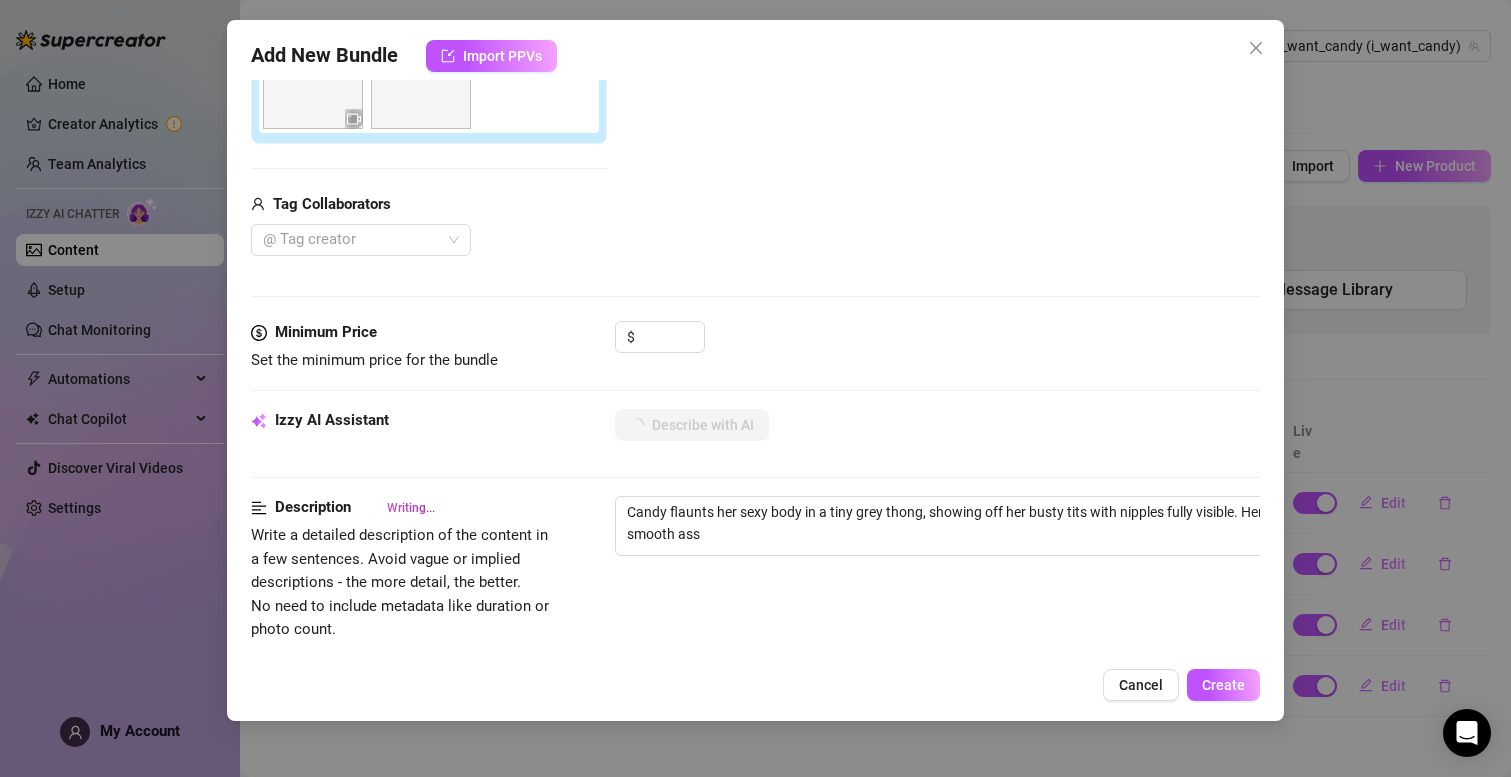 type on "Candy flaunts her sexy body in a tiny grey thong, showing off her busty tits with nipples fully visible. Her smooth ass and" 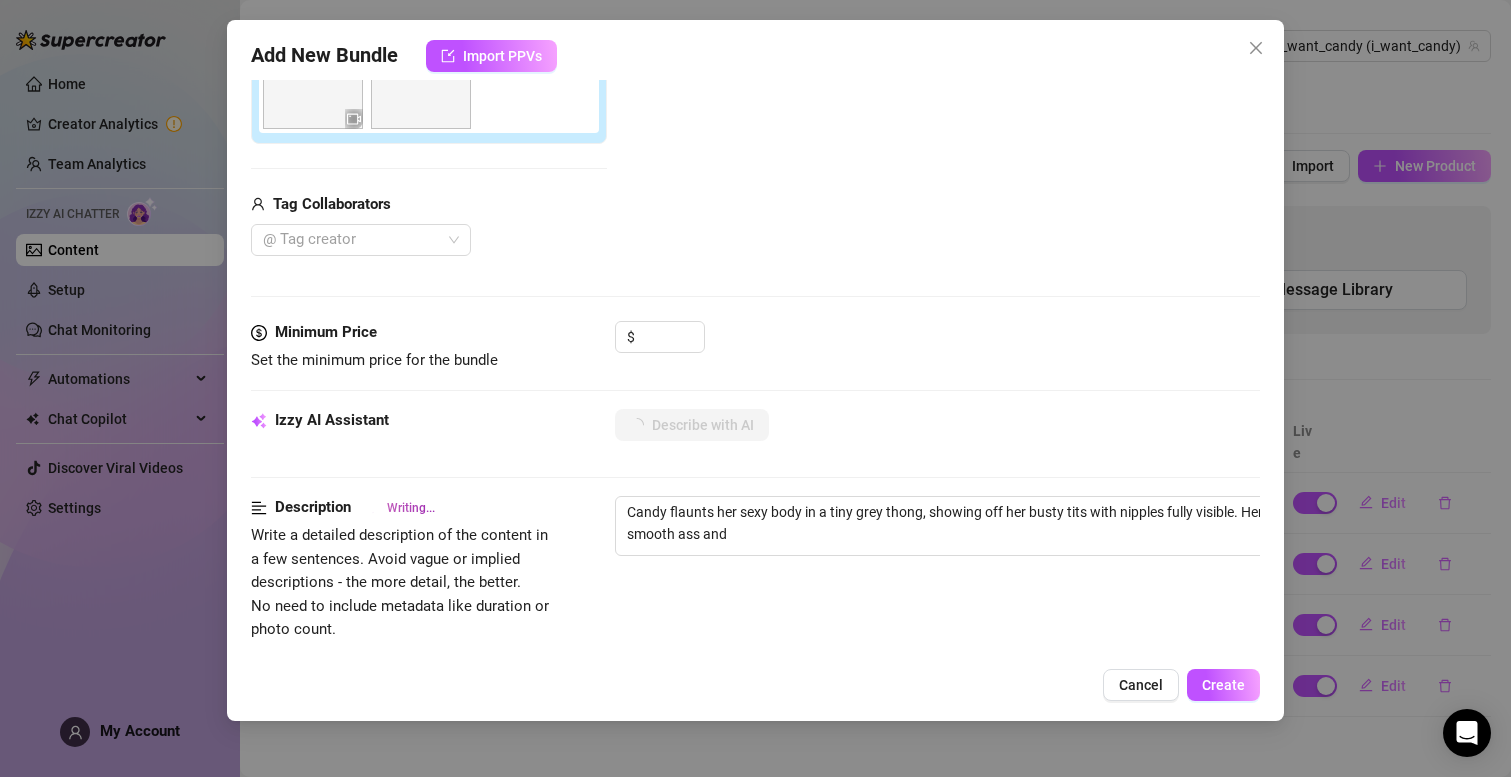 type on "Candy flaunts her sexy body in a tiny grey thong, showing off her busty tits with nipples fully visible. Her smooth ass and thighs" 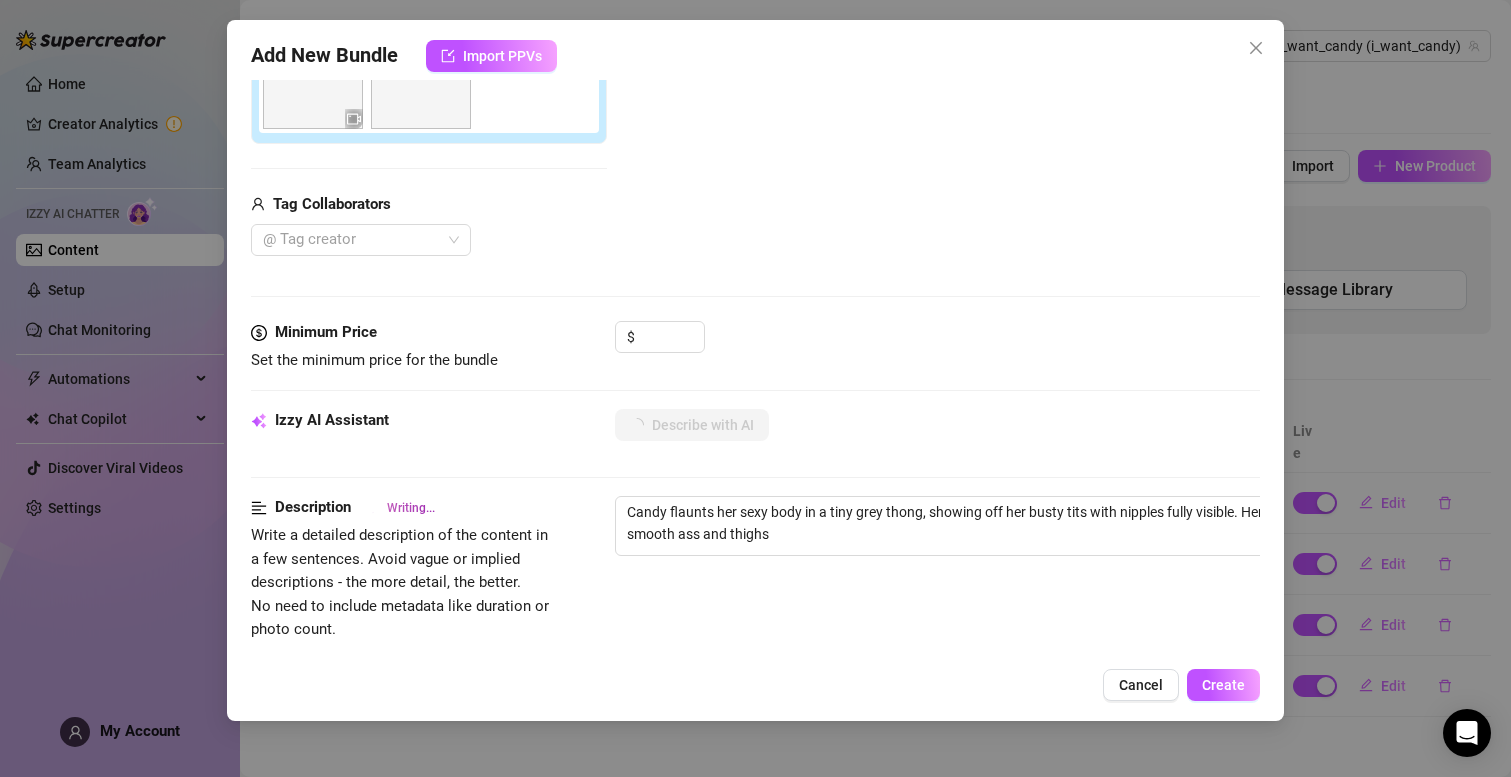 type on "Candy flaunts her sexy body in a tiny grey thong, showing off her busty tits with nipples fully visible. Her smooth ass and thighs are" 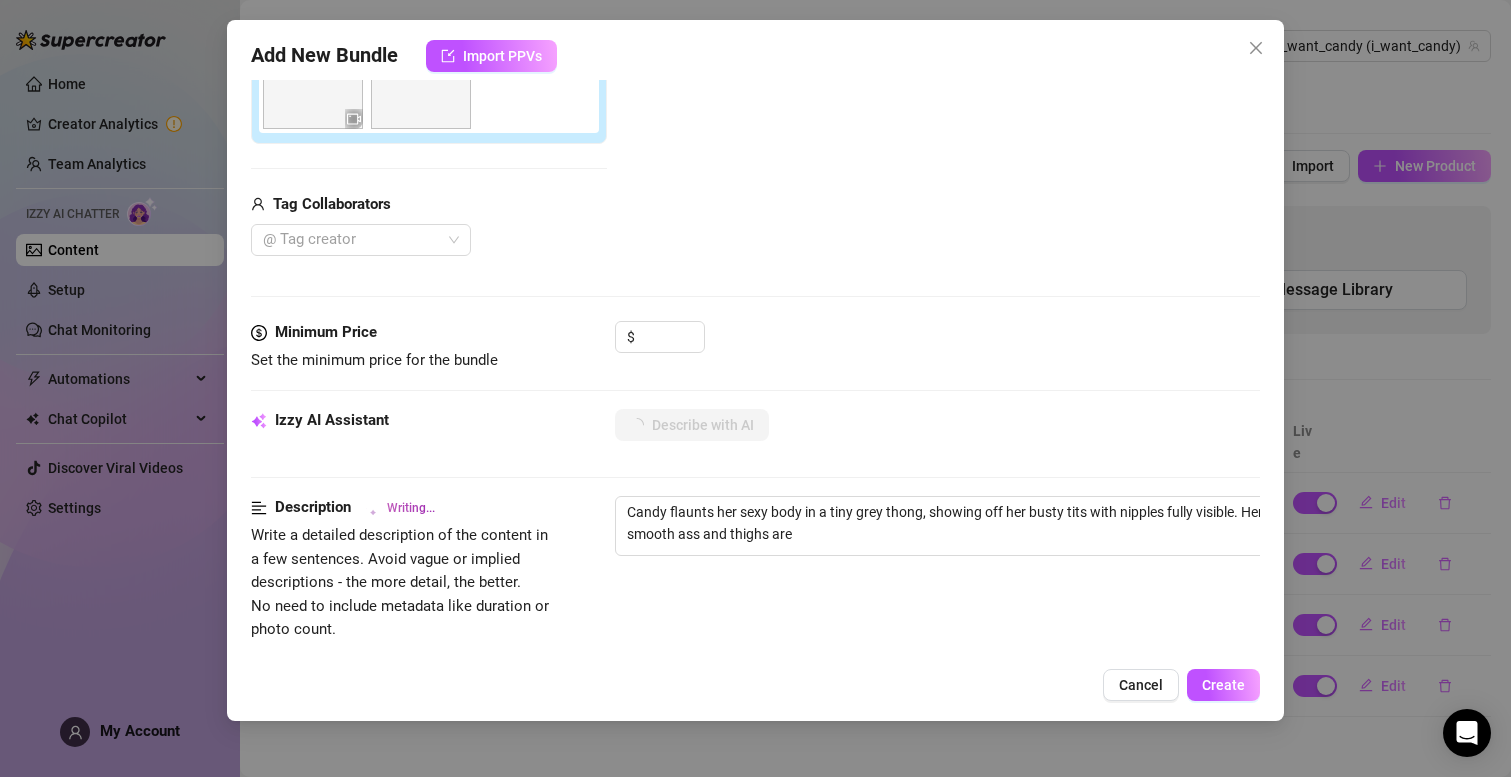 type on "Candy flaunts her sexy body in a tiny grey thong, showing off her busty tits with nipples fully visible. Her smooth ass and thighs are on" 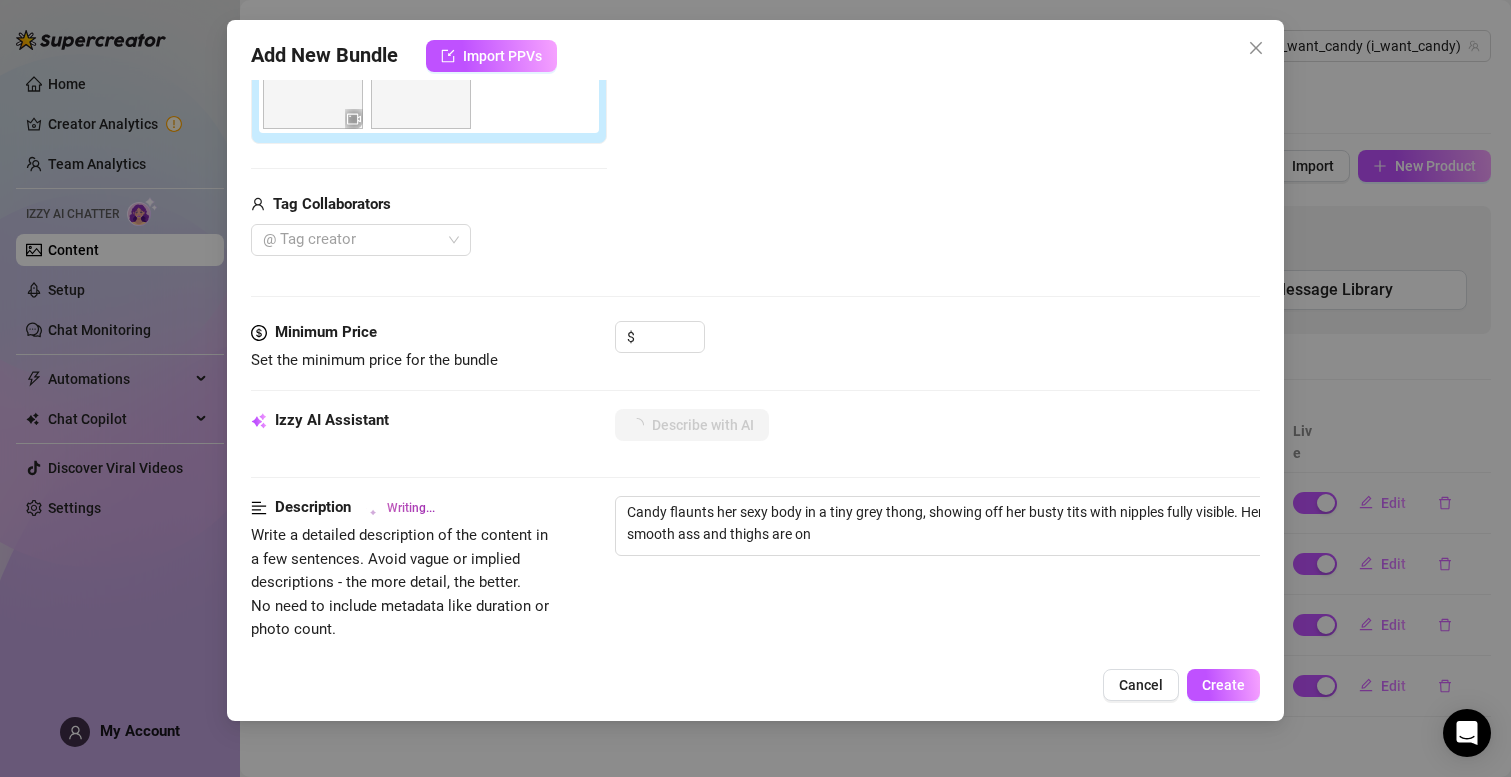 type on "Candy flaunts her sexy body in a tiny grey thong, showing off her busty tits with nipples fully visible. Her smooth ass and thighs are on full" 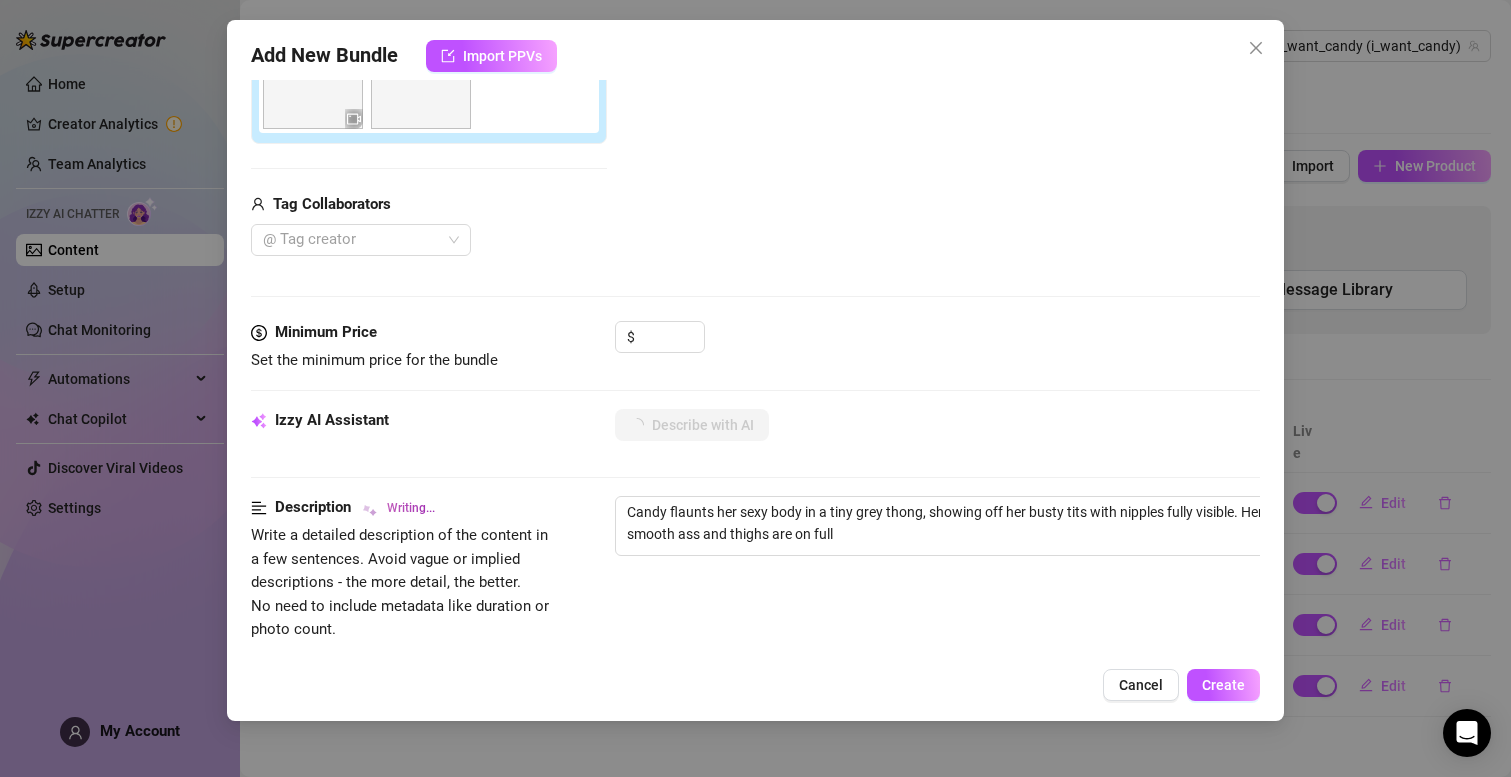 type on "Candy flaunts her sexy body in a tiny grey thong, showing off her busty tits with nipples fully visible. Her smooth ass and thighs are on full display" 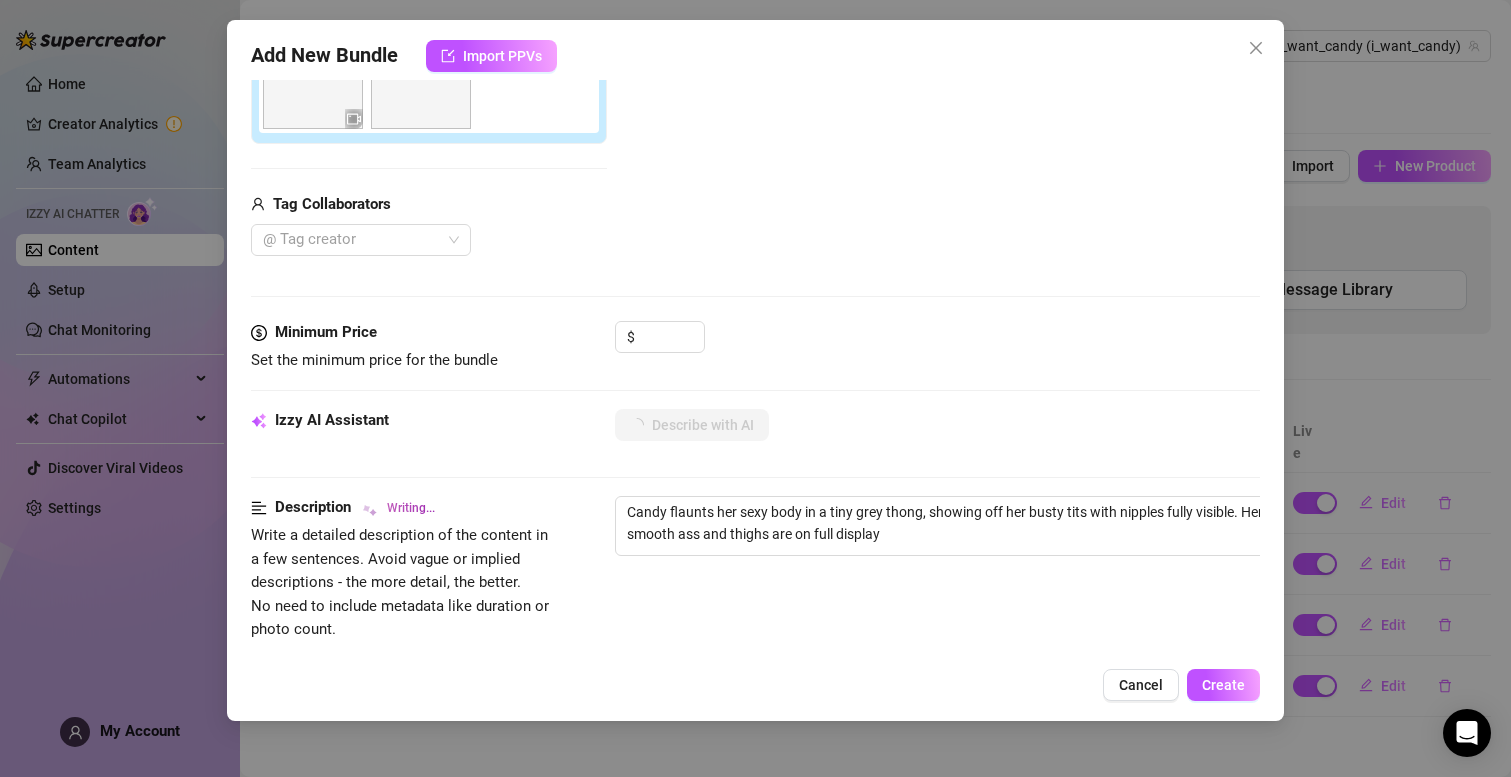 type on "Candy flaunts her sexy body in a tiny grey thong, showing off her busty tits with nipples fully visible. Her smooth ass and thighs are on full display as" 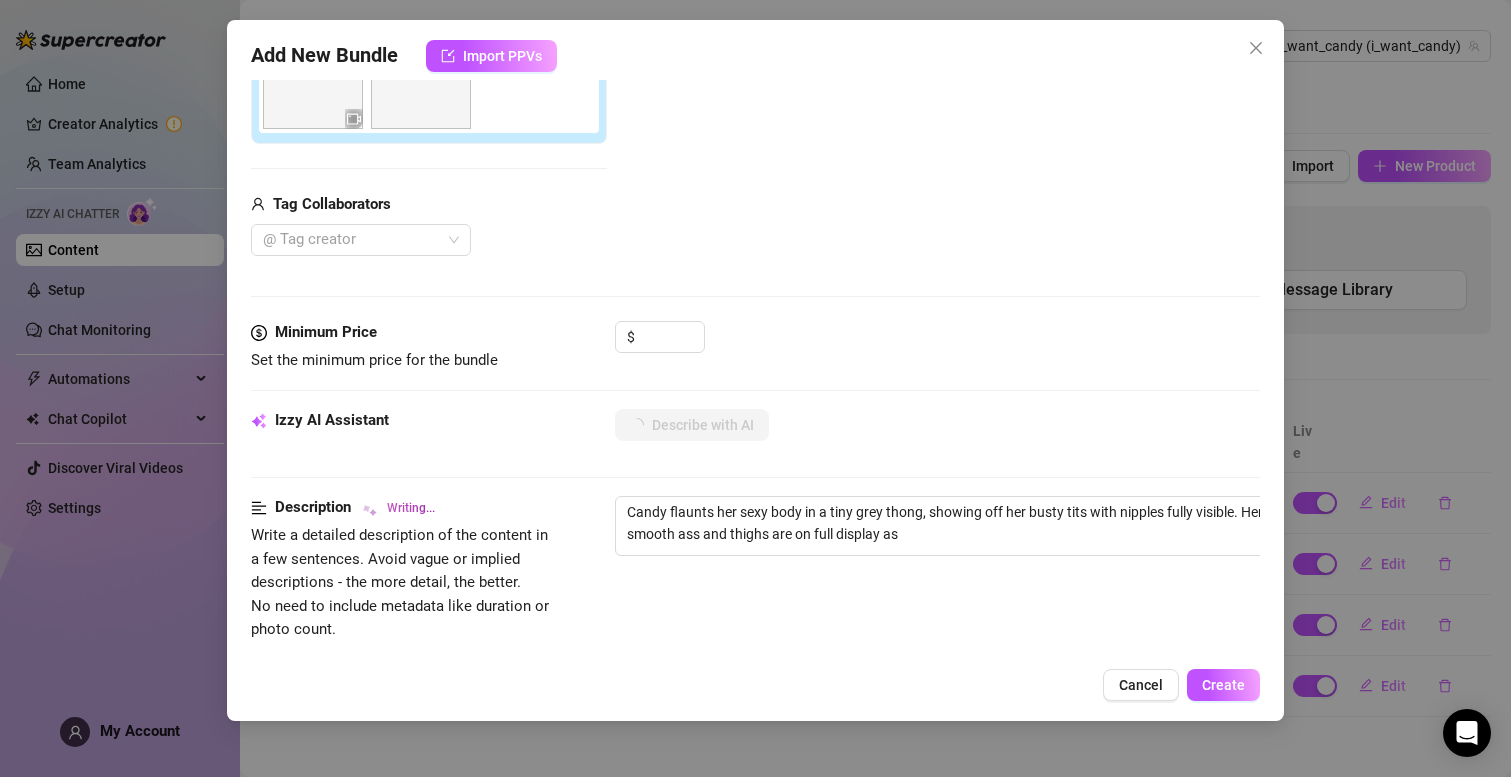 type on "Candy flaunts her sexy body in a tiny grey thong, showing off her busty tits with nipples fully visible. Her smooth ass and thighs are on full display as she" 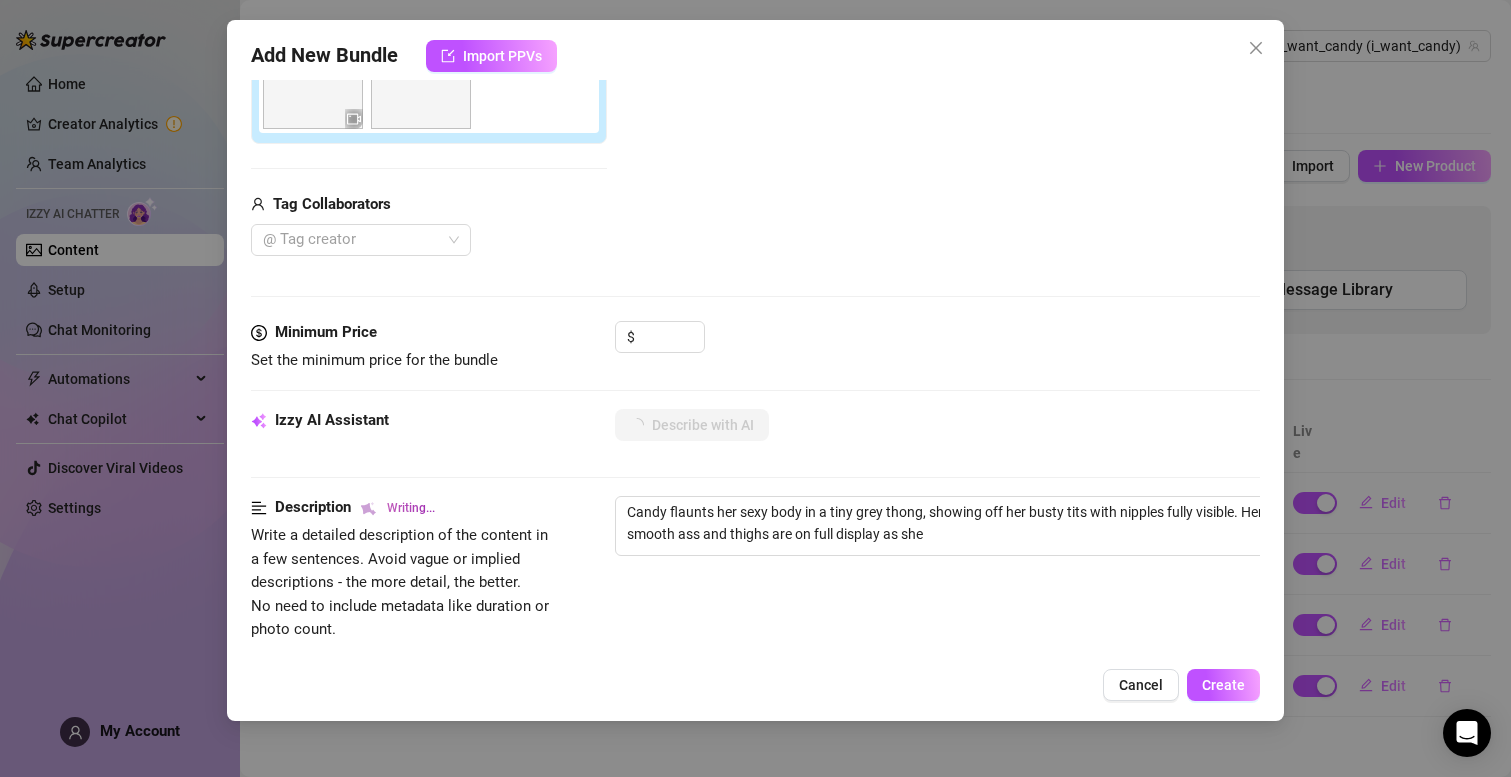 type on "Candy flaunts her sexy body in a tiny grey thong, showing off her busty tits with nipples fully visible. Her smooth ass and thighs are on full display as she teases" 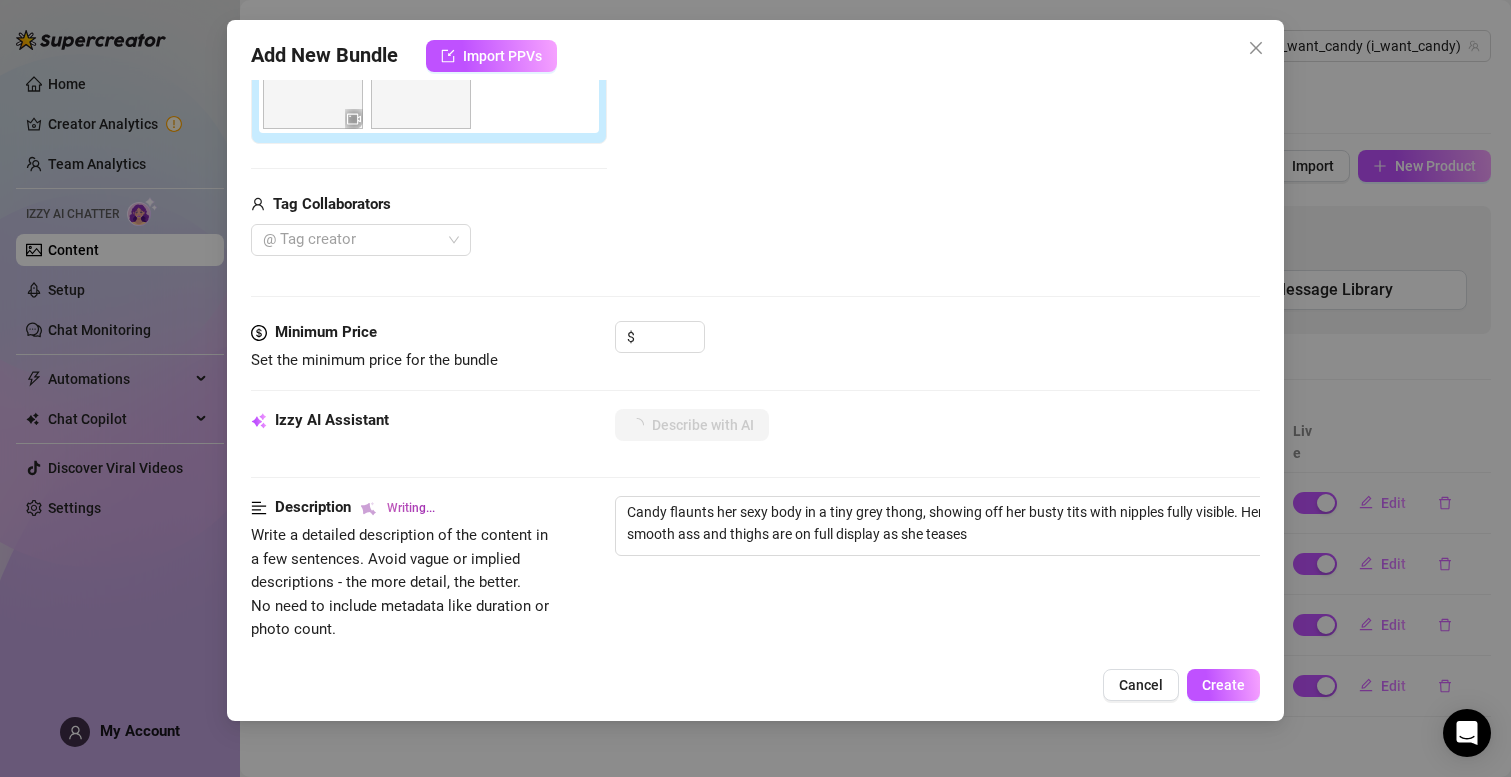 type on "Candy flaunts her sexy body in a tiny grey thong, showing off her busty tits with nipples fully visible. Her smooth ass and thighs are on full display as she teases in" 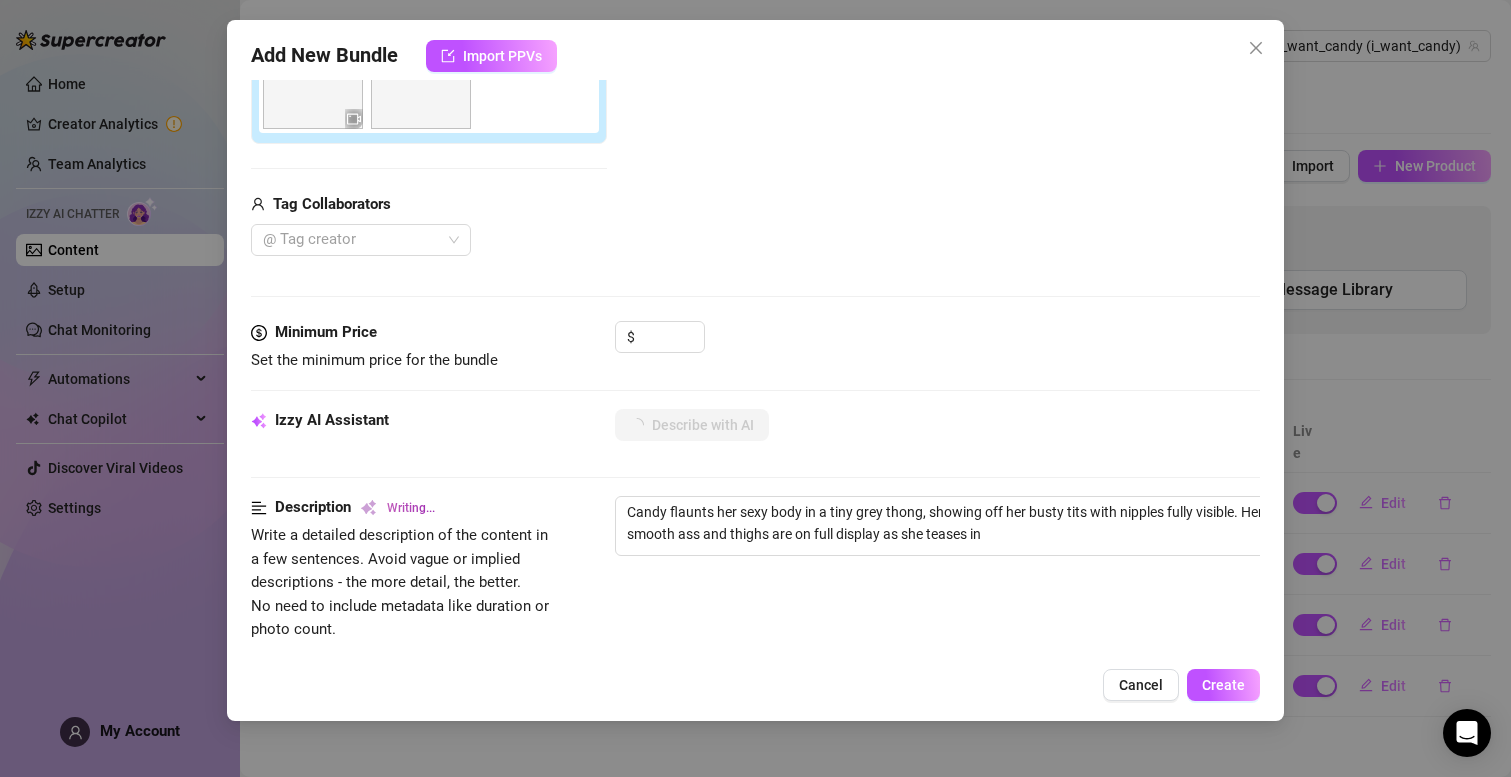 type on "Candy flaunts her sexy body in a tiny grey thong, showing off her busty tits with nipples fully visible. Her smooth ass and thighs are on full display as she teases in a" 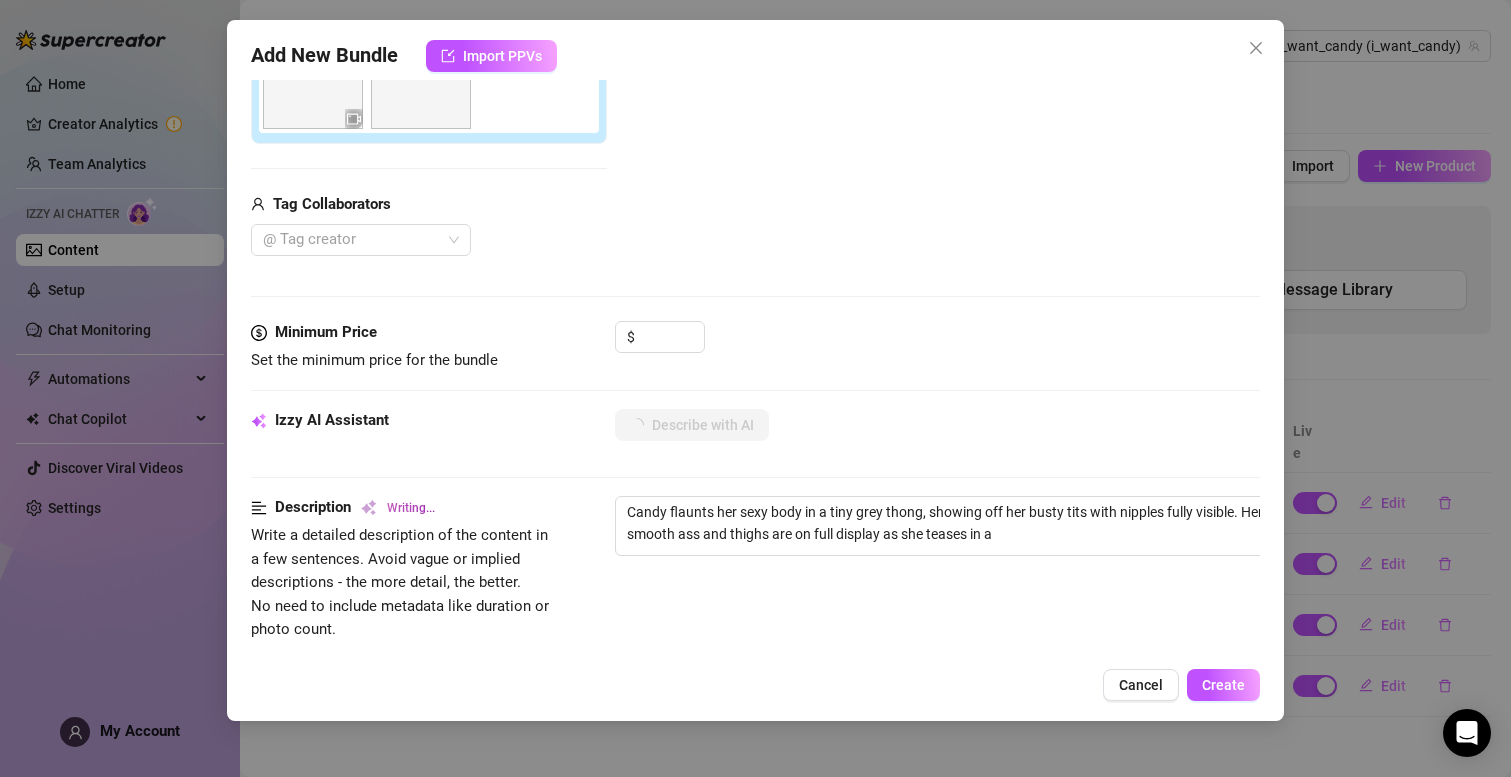 type on "Candy flaunts her sexy body in a tiny grey thong, showing off her busty tits with nipples fully visible. Her smooth ass and thighs are on full display as she teases in a bathroom" 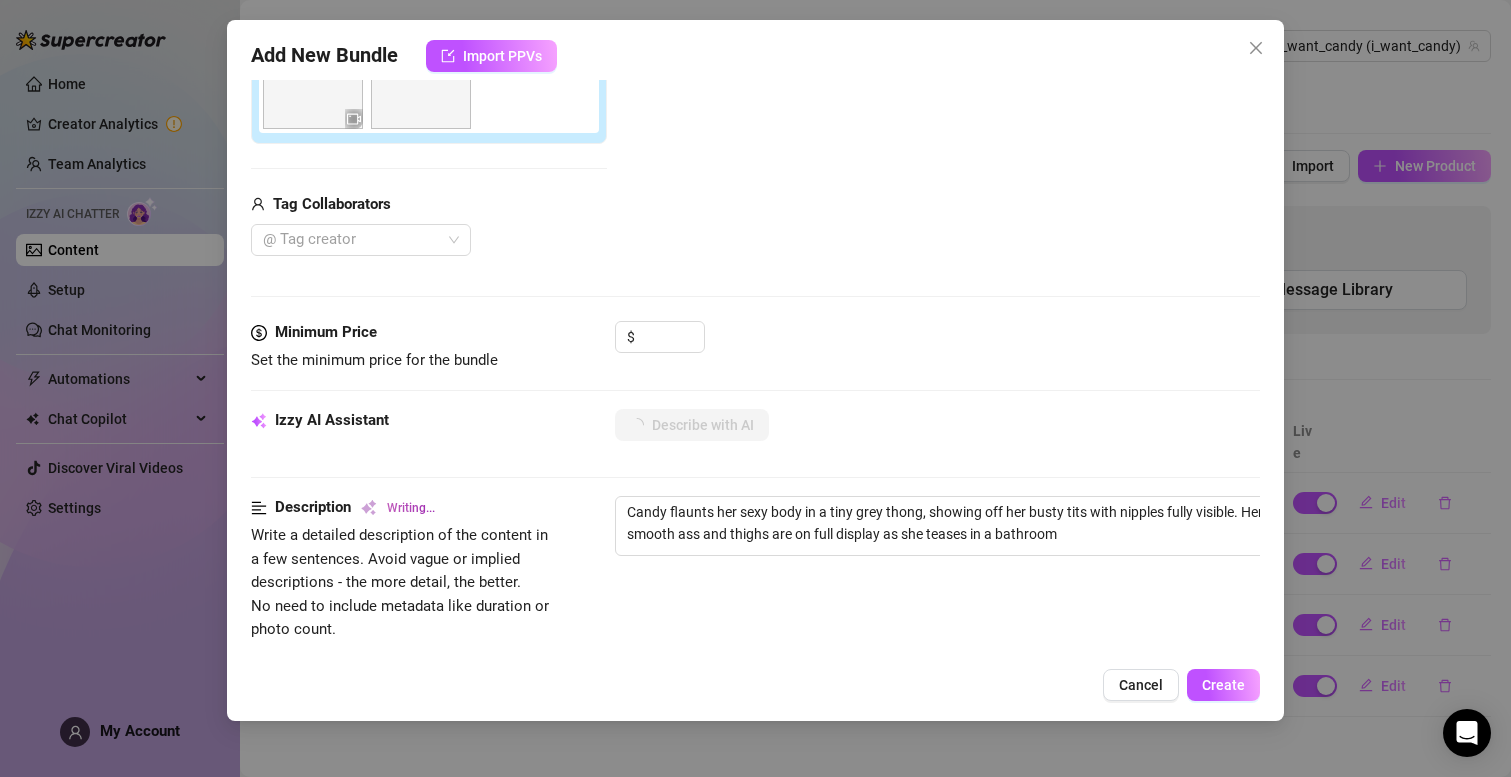 type on "Candy flaunts her sexy body in a tiny grey thong, showing off her busty tits with nipples fully visible. Her smooth ass and thighs are on full display as she teases in a bathroom setting," 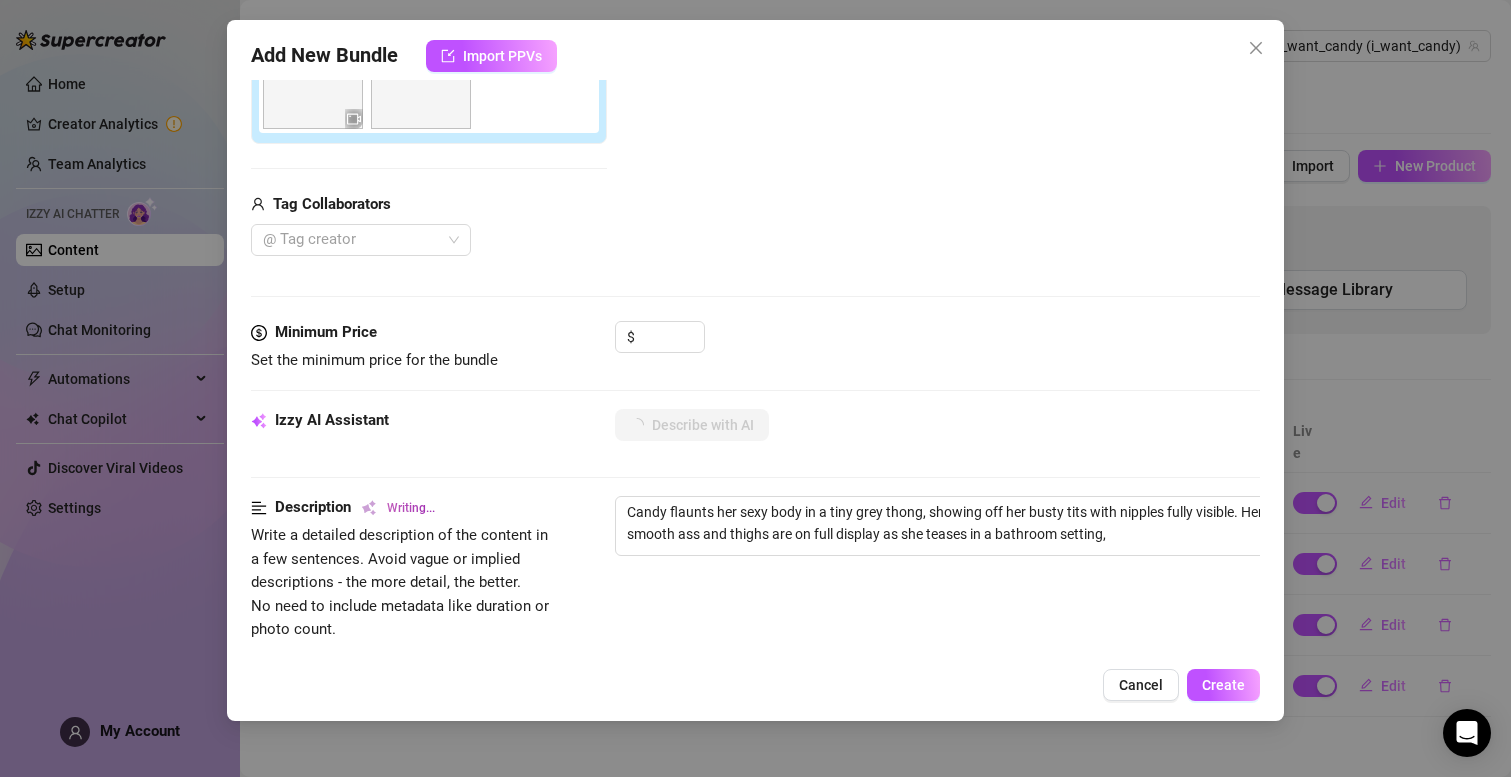 type on "Candy flaunts her sexy body in a tiny grey thong, showing off her busty tits with nipples fully visible. Her smooth ass and thighs are on full display as she teases in a bathroom setting, giving" 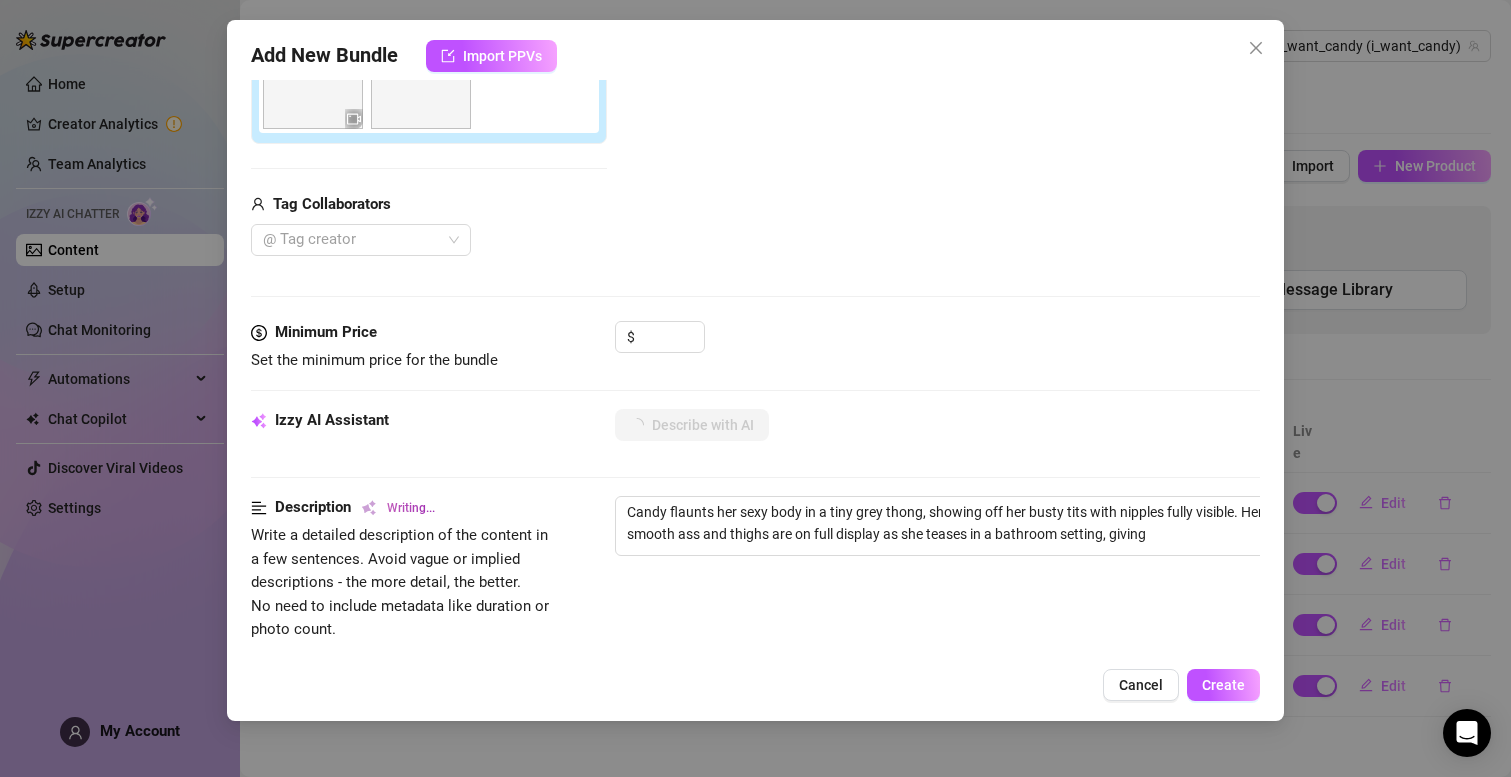 type on "Candy flaunts her sexy body in a tiny grey thong, showing off her busty tits with nipples fully visible. Her smooth ass and thighs are on full display as she teases in a bathroom setting, giving fans" 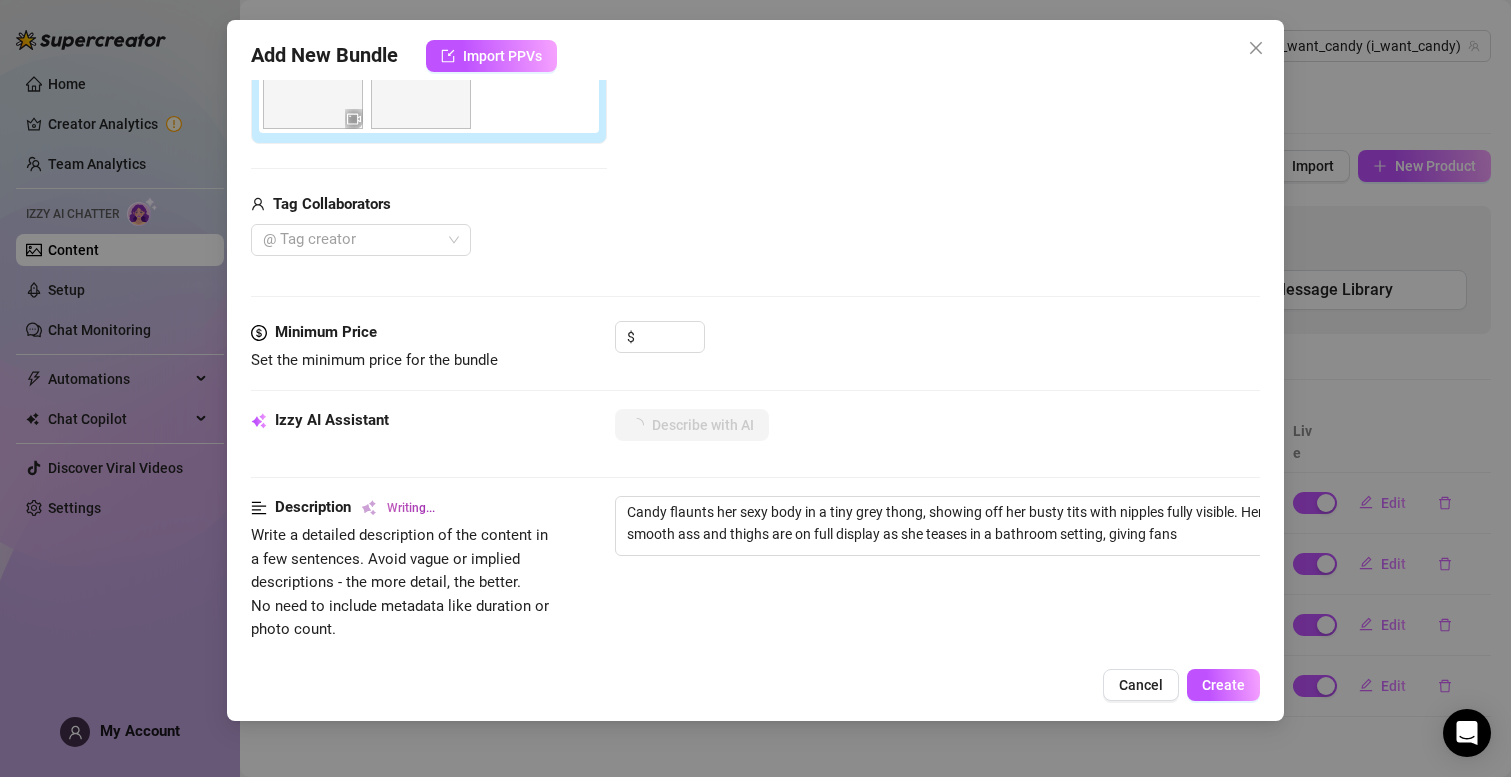 type on "Candy flaunts her sexy body in a tiny grey thong, showing off her busty tits with nipples fully visible. Her smooth ass and thighs are on full display as she teases in a bathroom setting, giving fans a" 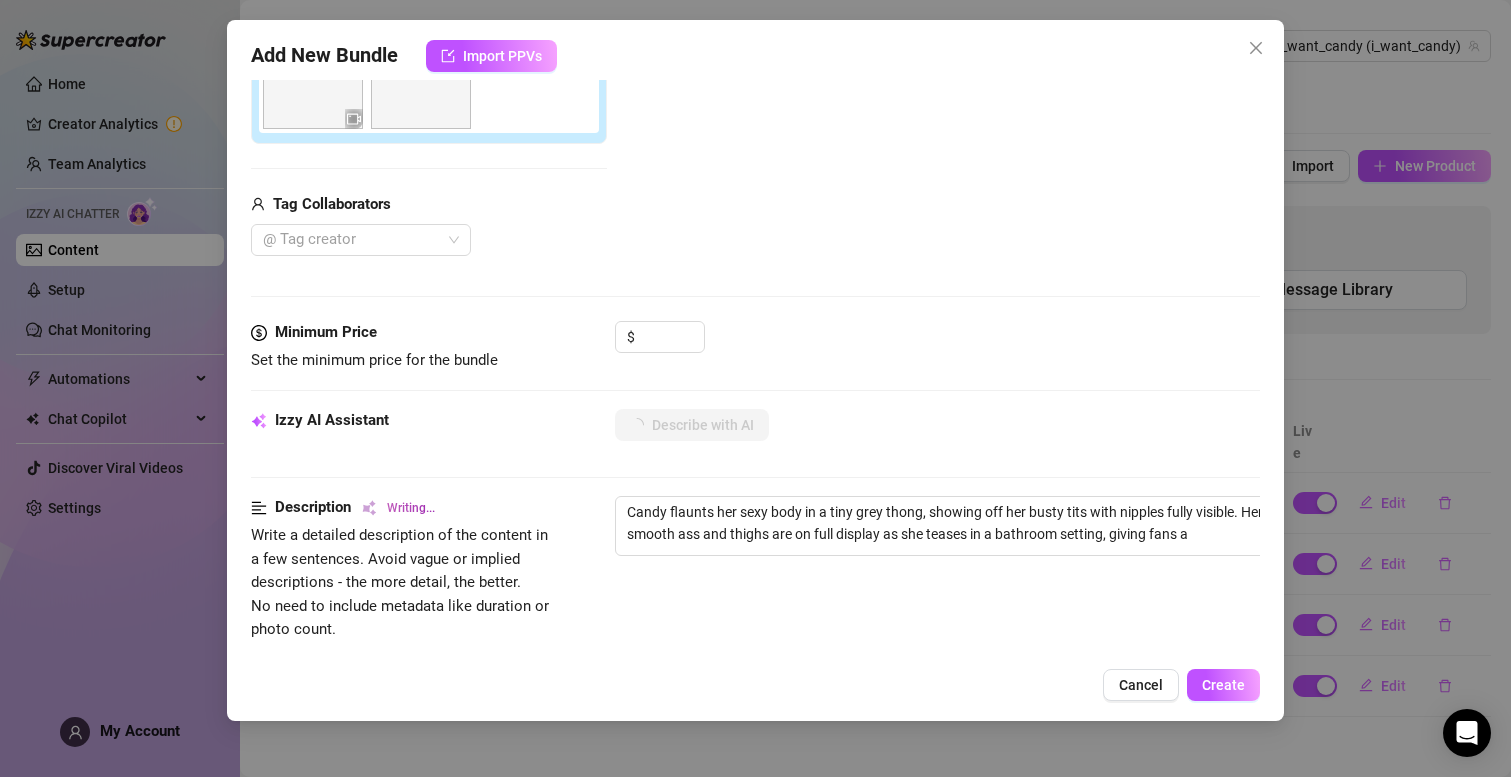 type on "Candy flaunts her sexy body in a tiny grey thong, showing off her busty tits with nipples fully visible. Her smooth ass and thighs are on full display as she teases in a bathroom setting, giving fans a close-up" 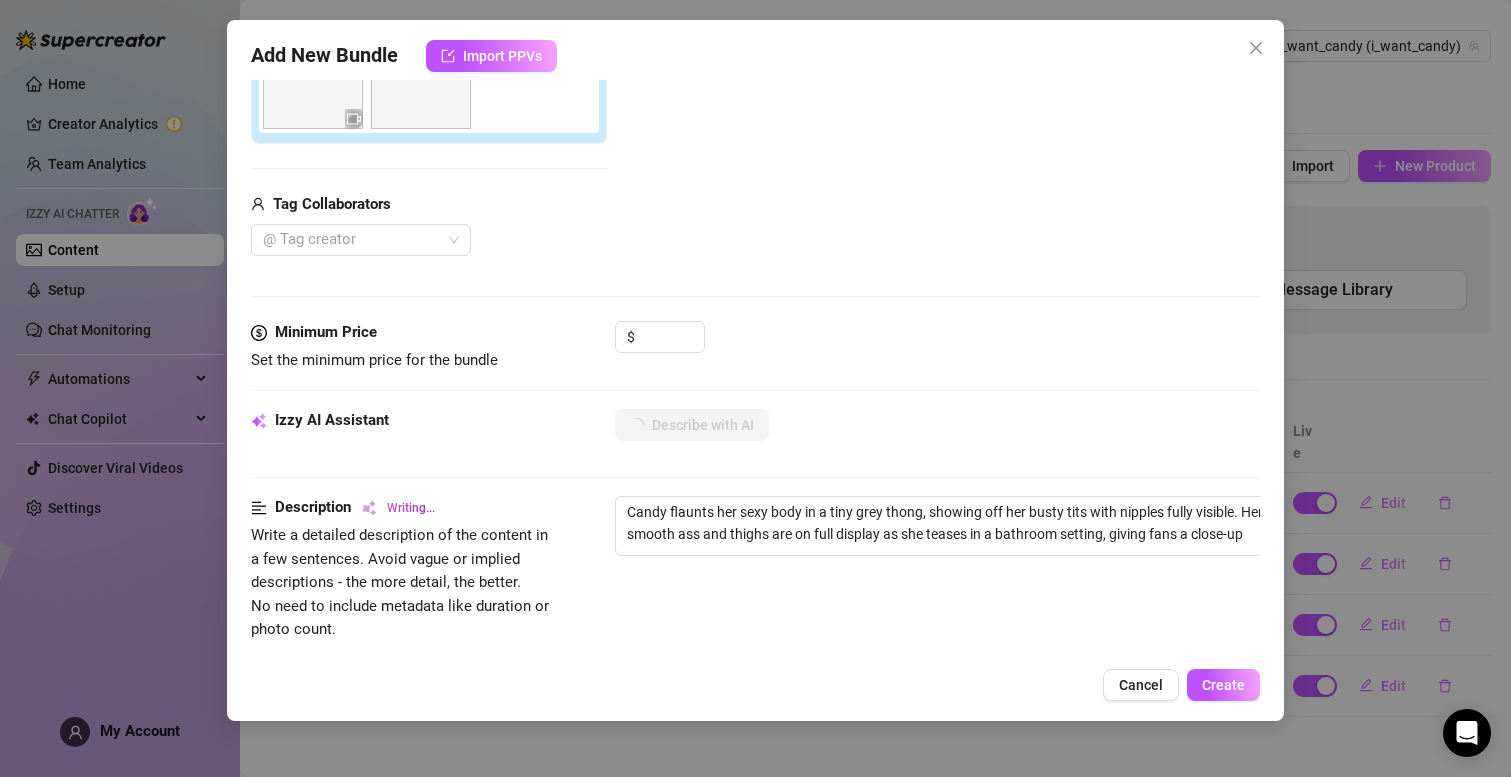 type on "Candy flaunts her sexy body in a tiny grey thong, showing off her busty tits with nipples fully visible. Her smooth ass and thighs are on full display as she teases in a bathroom setting, giving fans a close-up view" 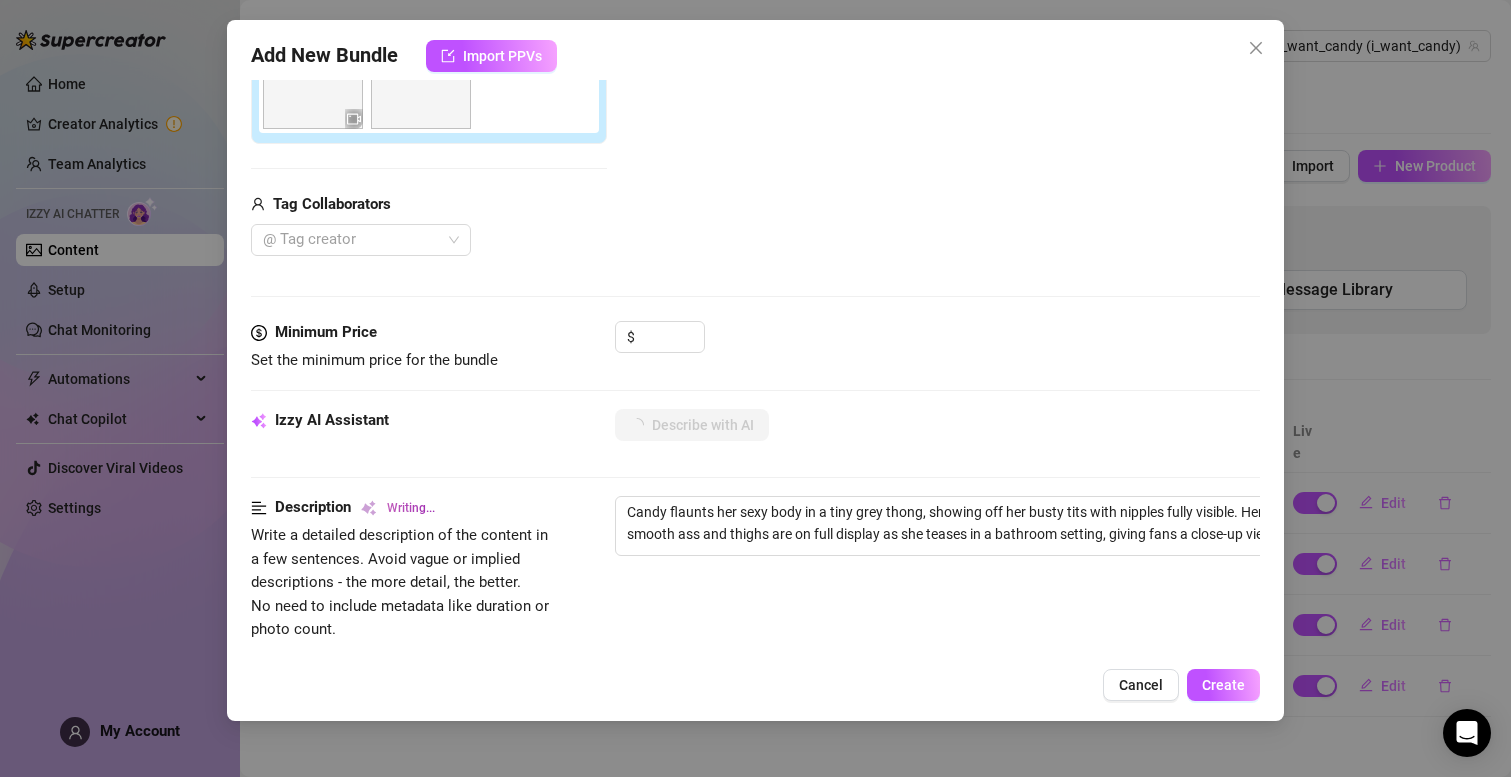 type on "Candy flaunts her sexy body in a tiny grey thong, showing off her busty tits with nipples fully visible. Her smooth ass and thighs are on full display as she teases in a bathroom setting, giving fans a close-up view of" 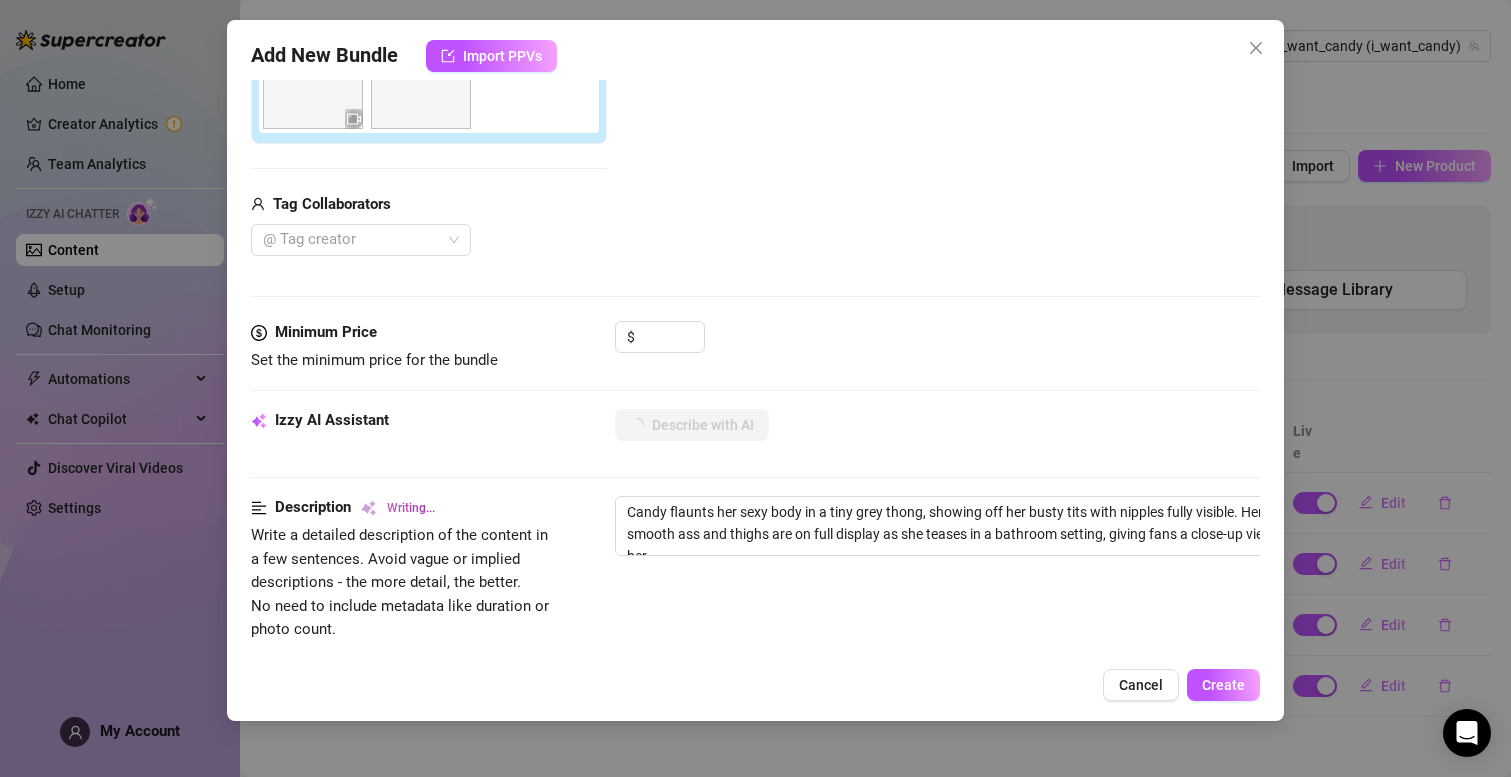 type on "Candy flaunts her sexy body in a tiny grey thong, showing off her busty tits with nipples fully visible. Her smooth ass and thighs are on full display as she teases in a bathroom setting, giving fans a close-up view of her curves." 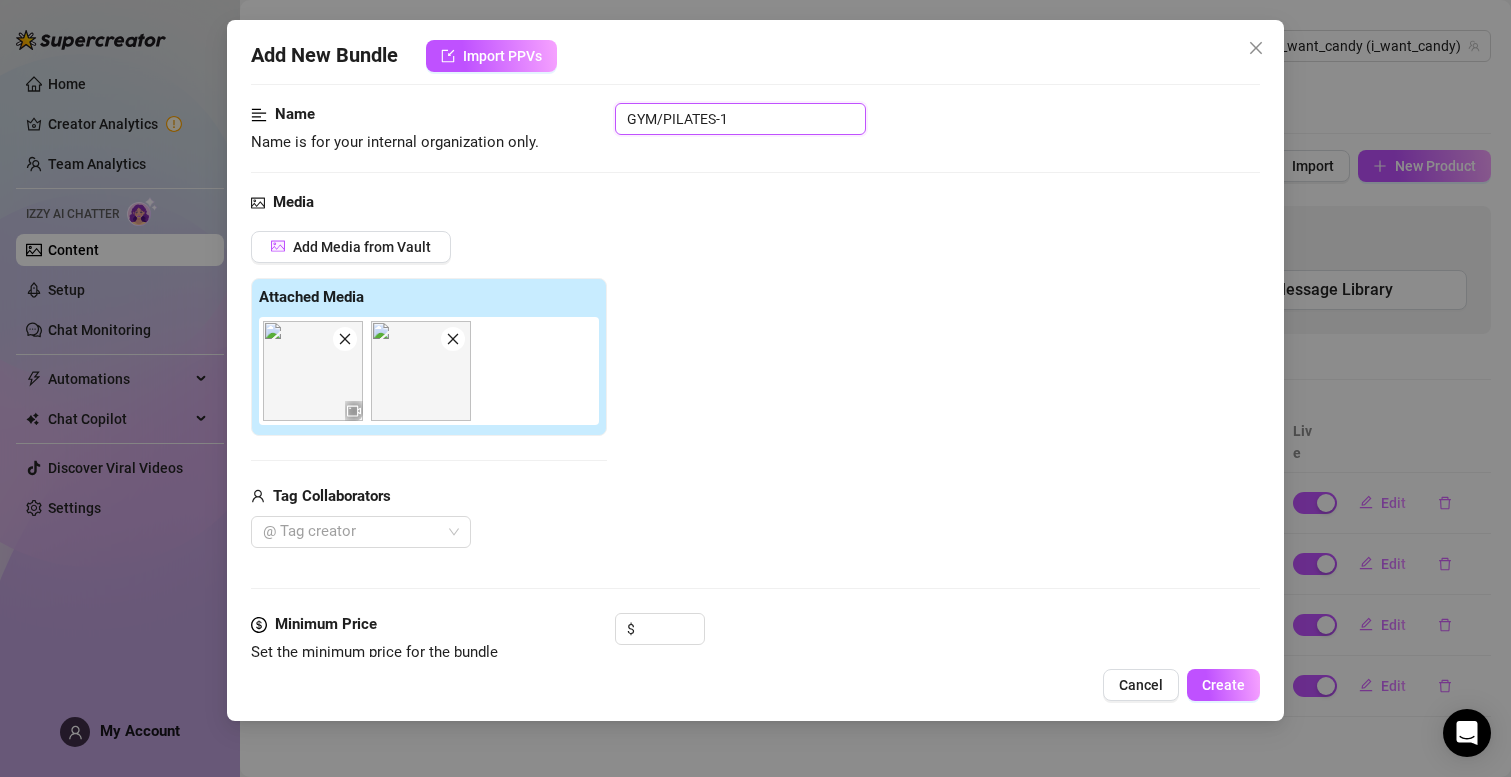 scroll, scrollTop: 0, scrollLeft: 0, axis: both 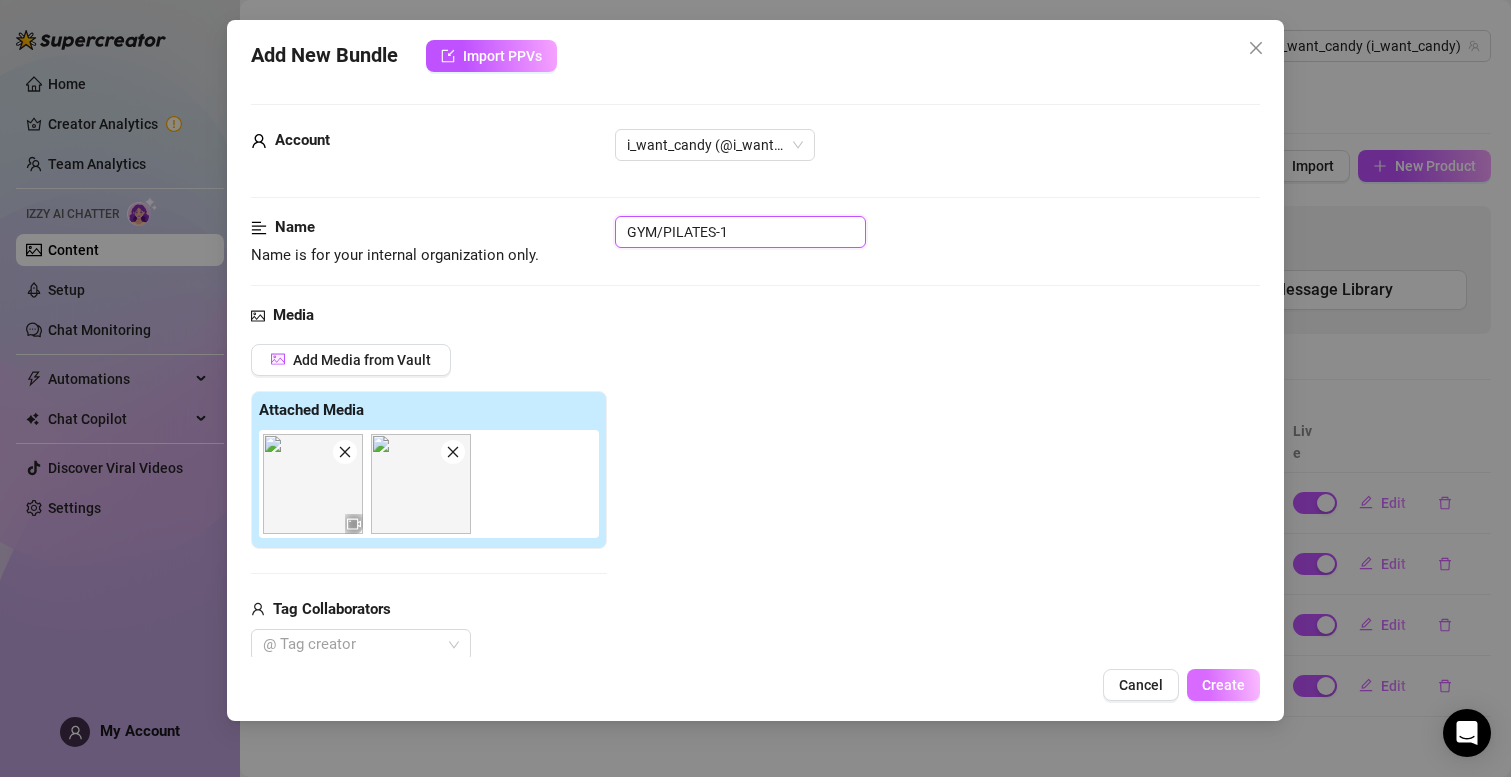 type on "GYM/PILATES-1" 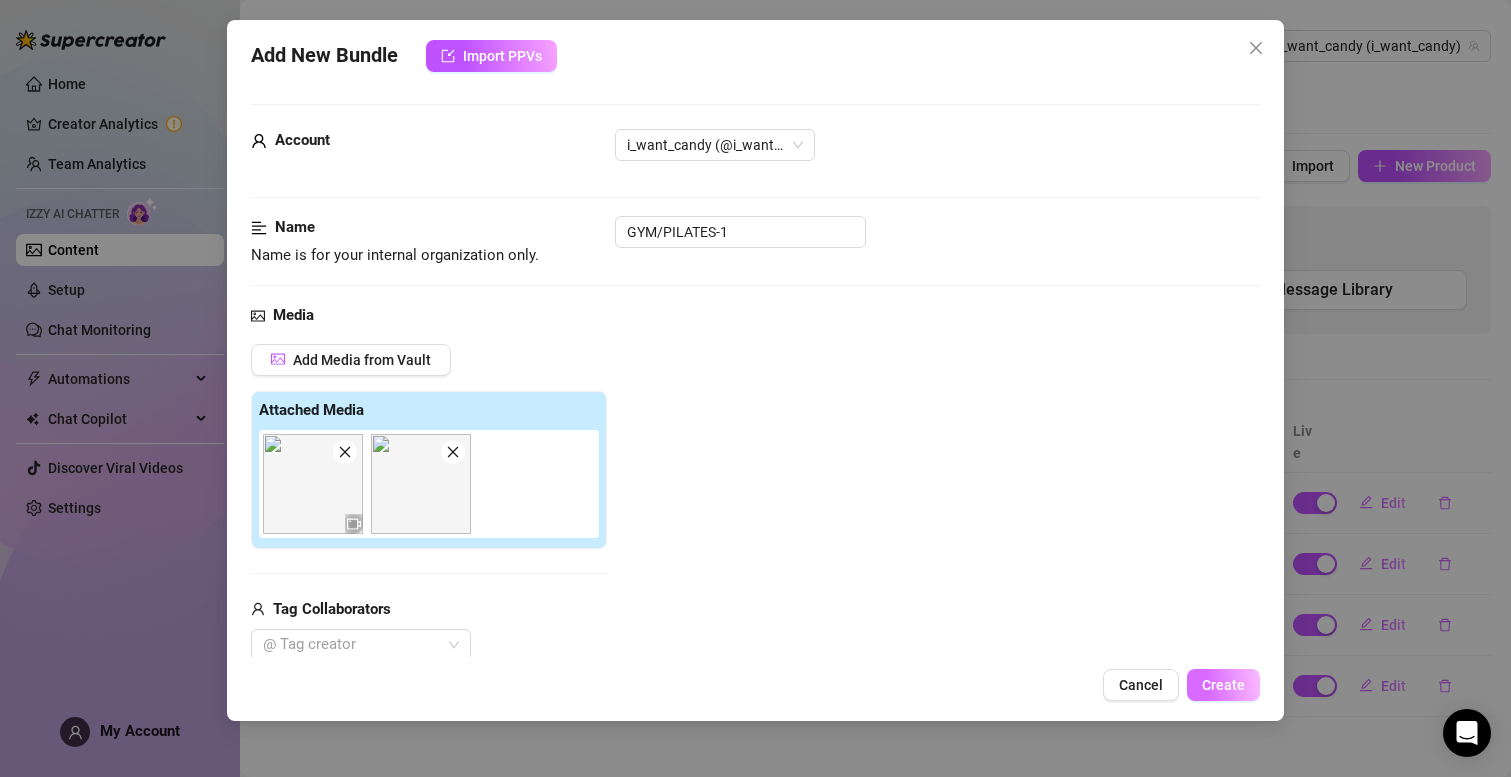 click on "Create" at bounding box center [1223, 685] 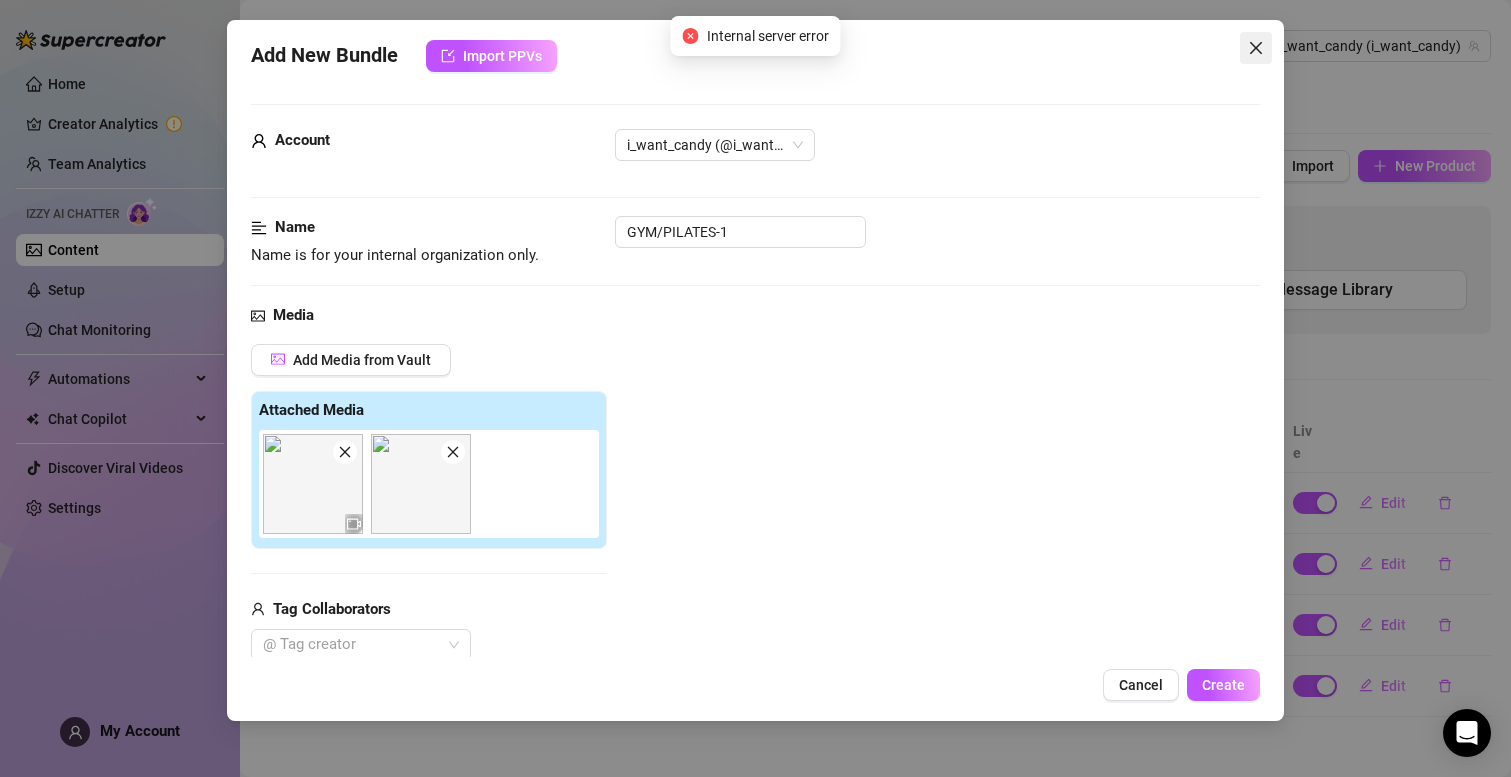 click at bounding box center [1256, 48] 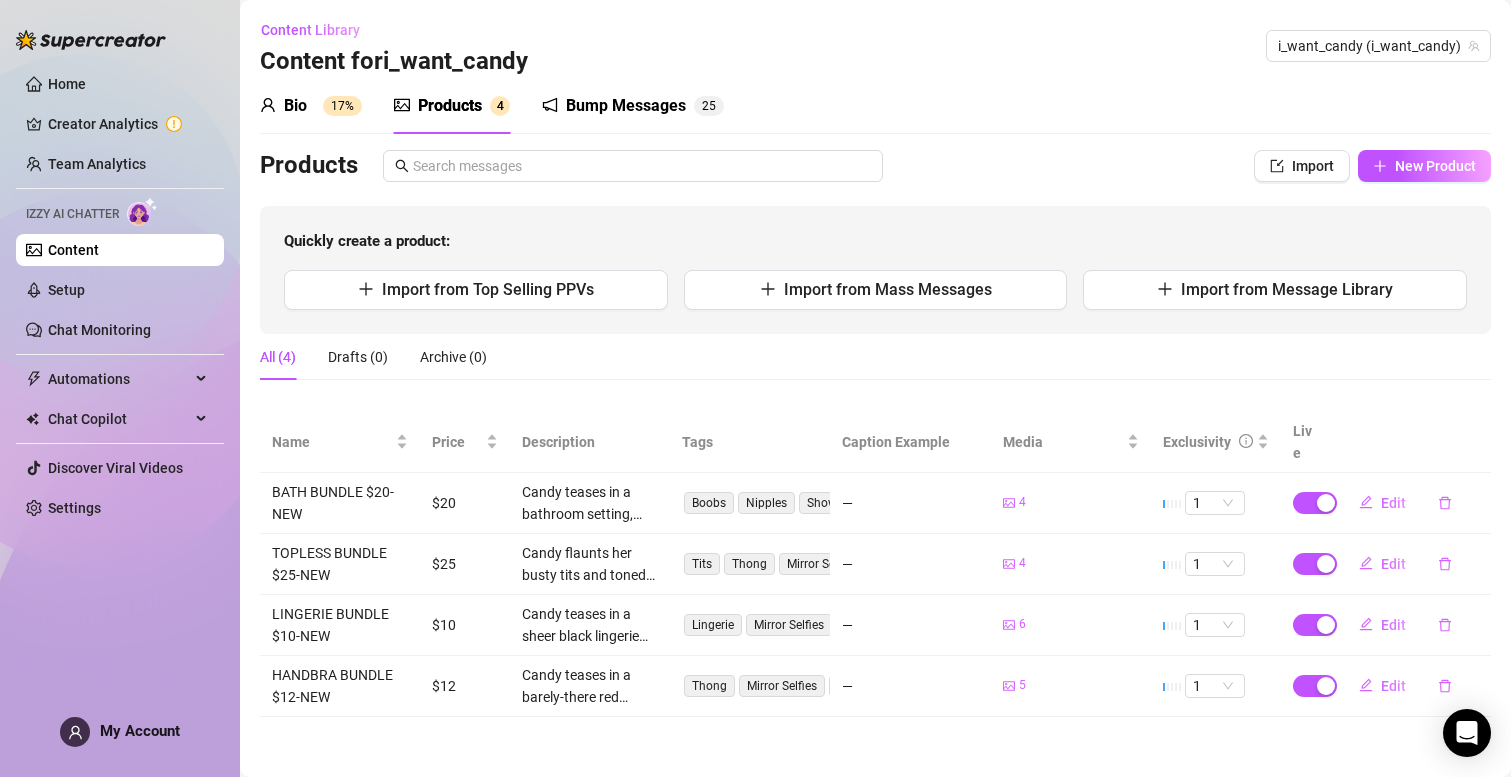 click on "Content" at bounding box center [73, 250] 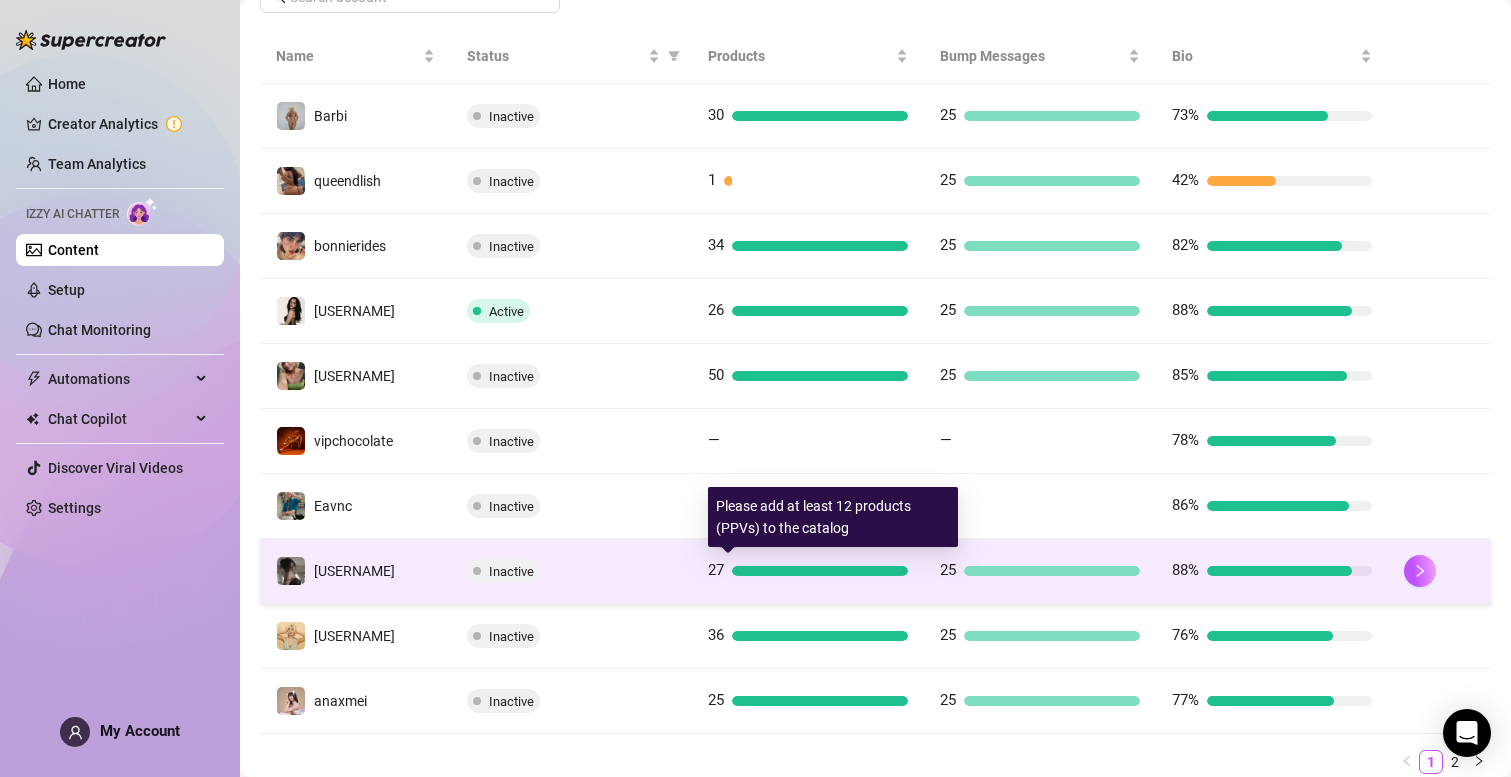 scroll, scrollTop: 0, scrollLeft: 0, axis: both 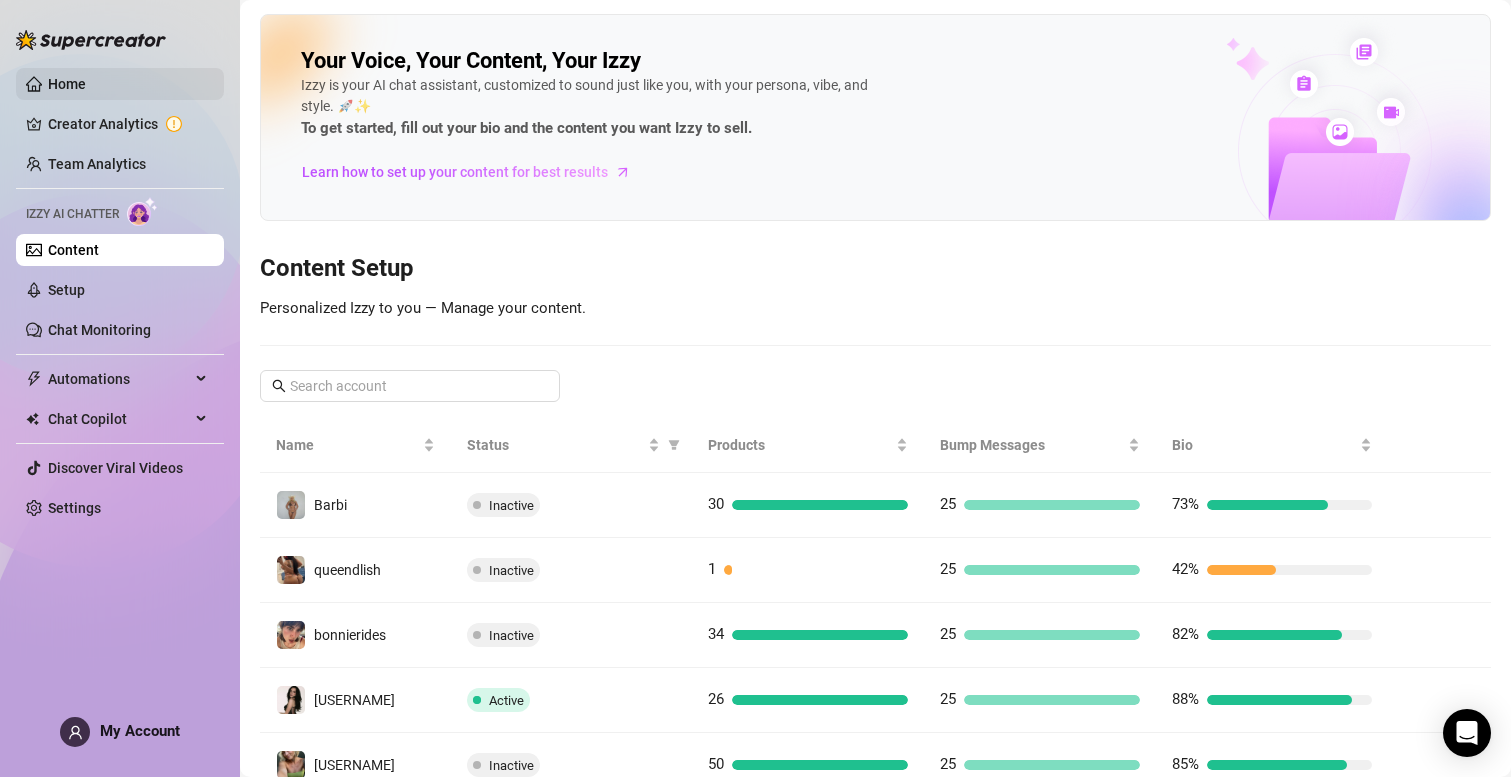 click on "Home" at bounding box center [67, 84] 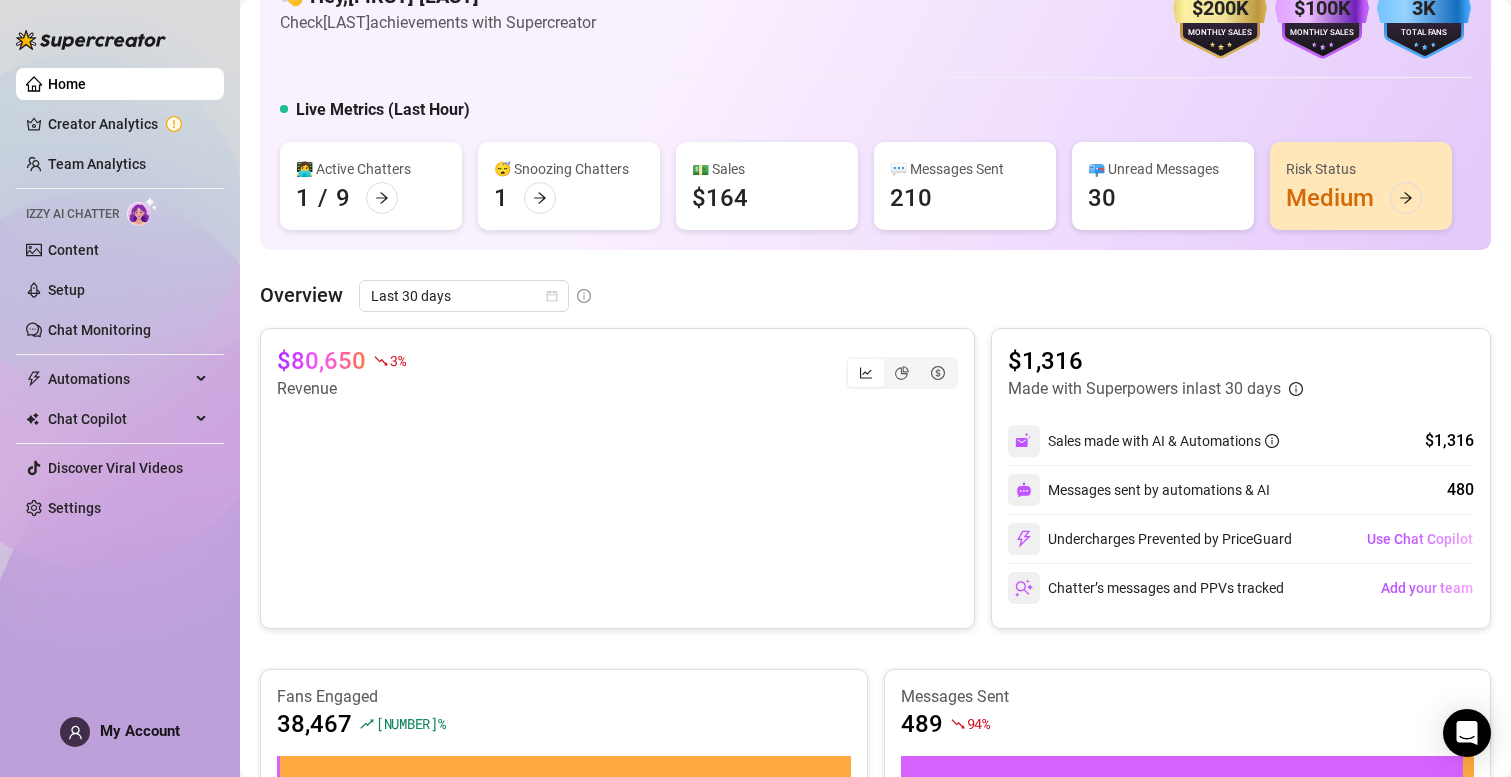 scroll, scrollTop: 0, scrollLeft: 0, axis: both 